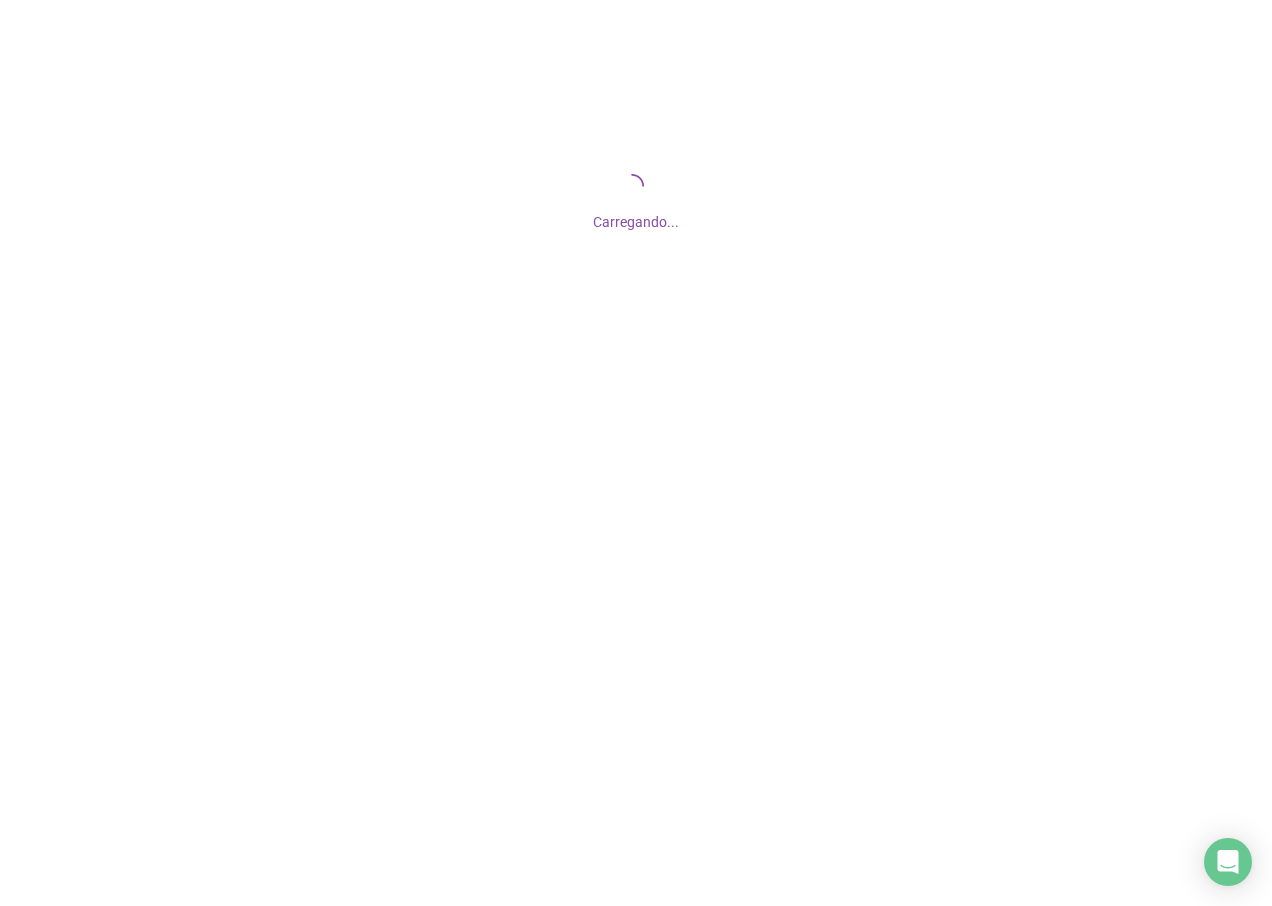 scroll, scrollTop: 0, scrollLeft: 0, axis: both 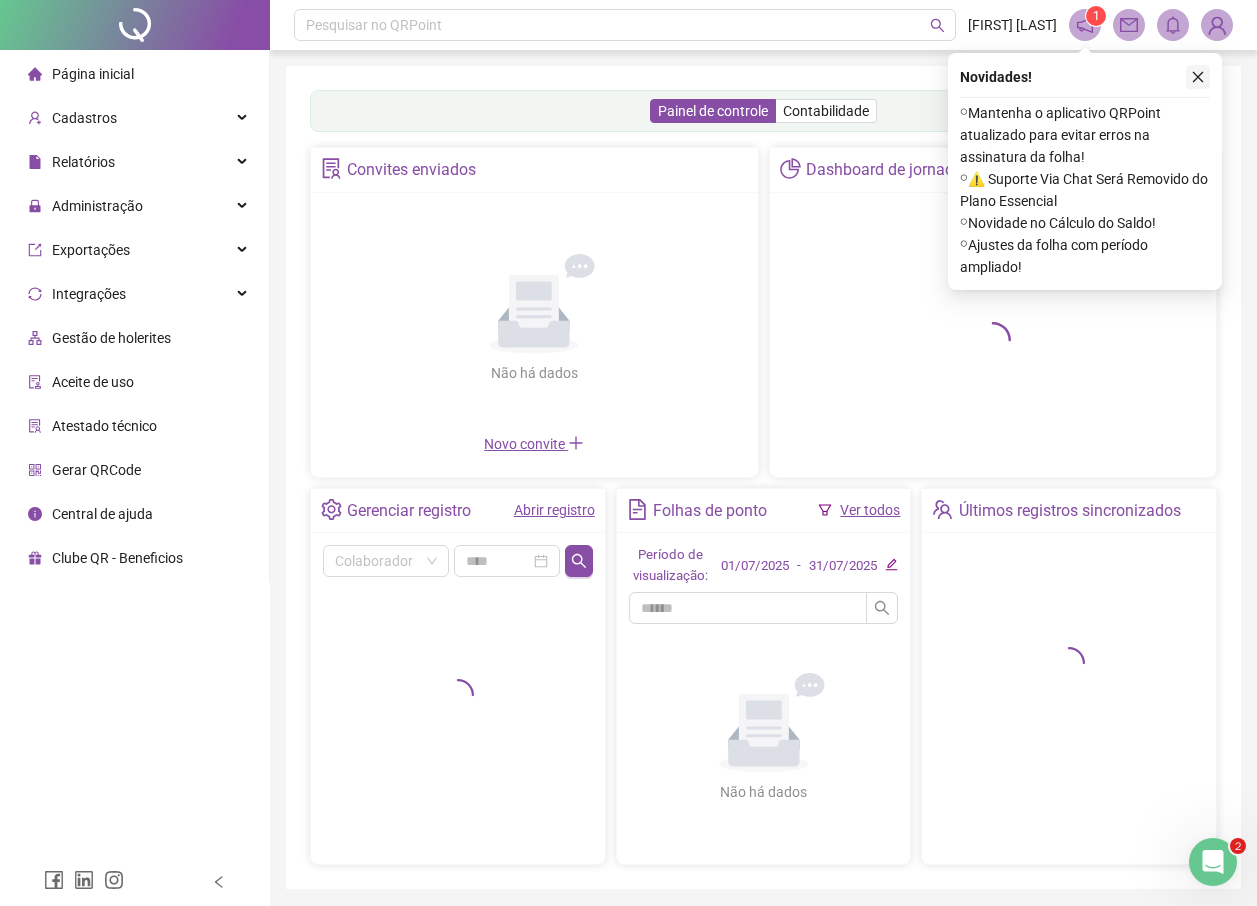click 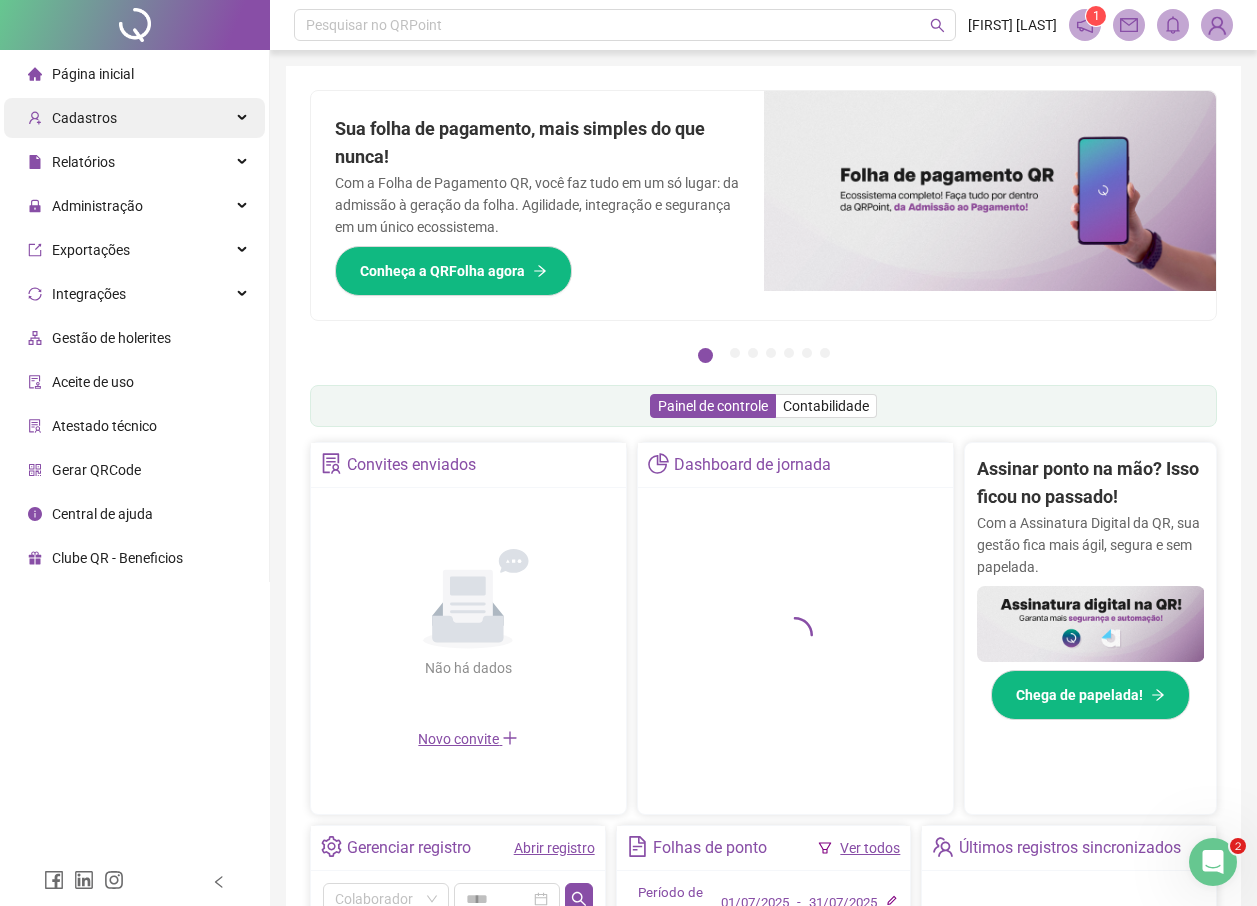 click on "Cadastros" at bounding box center [84, 118] 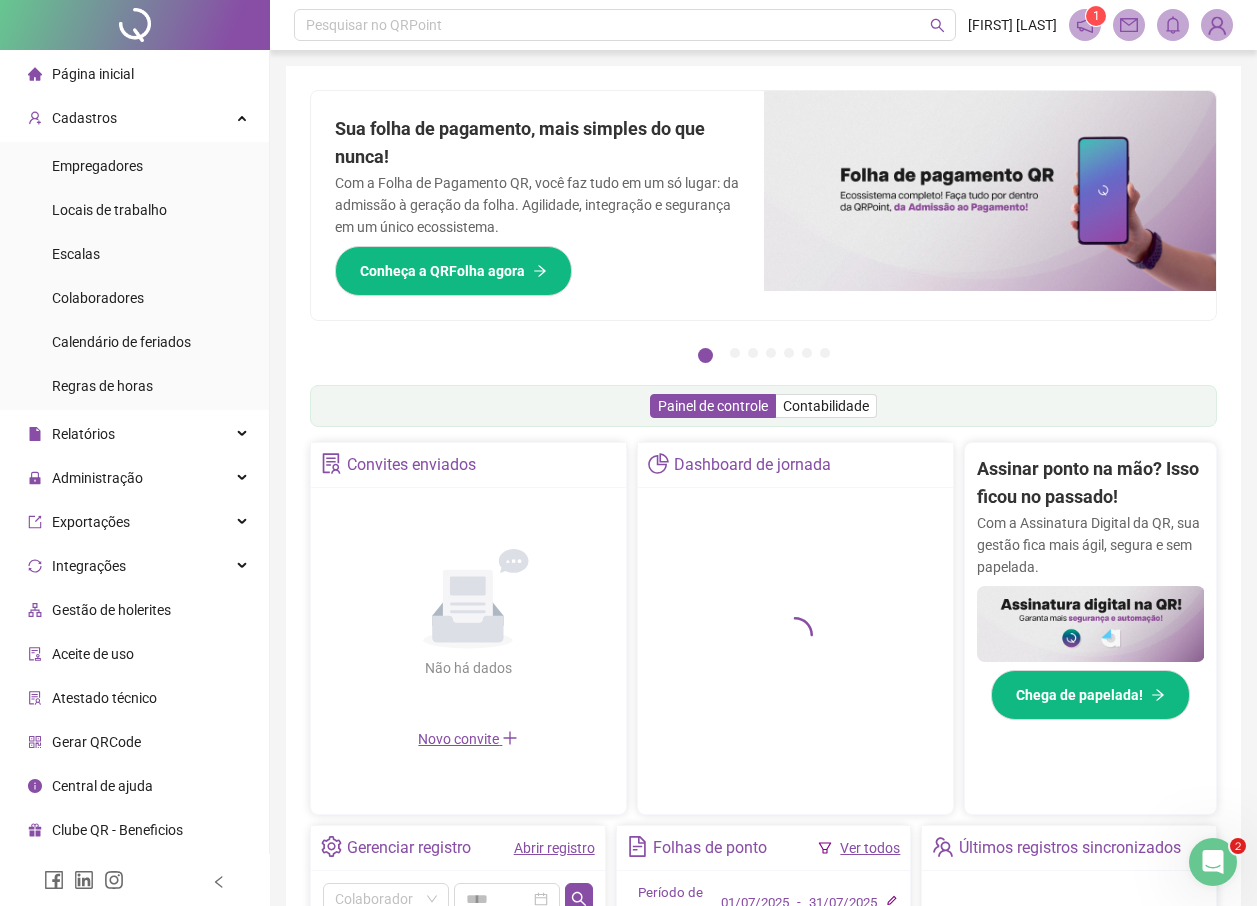 click at bounding box center [1217, 25] 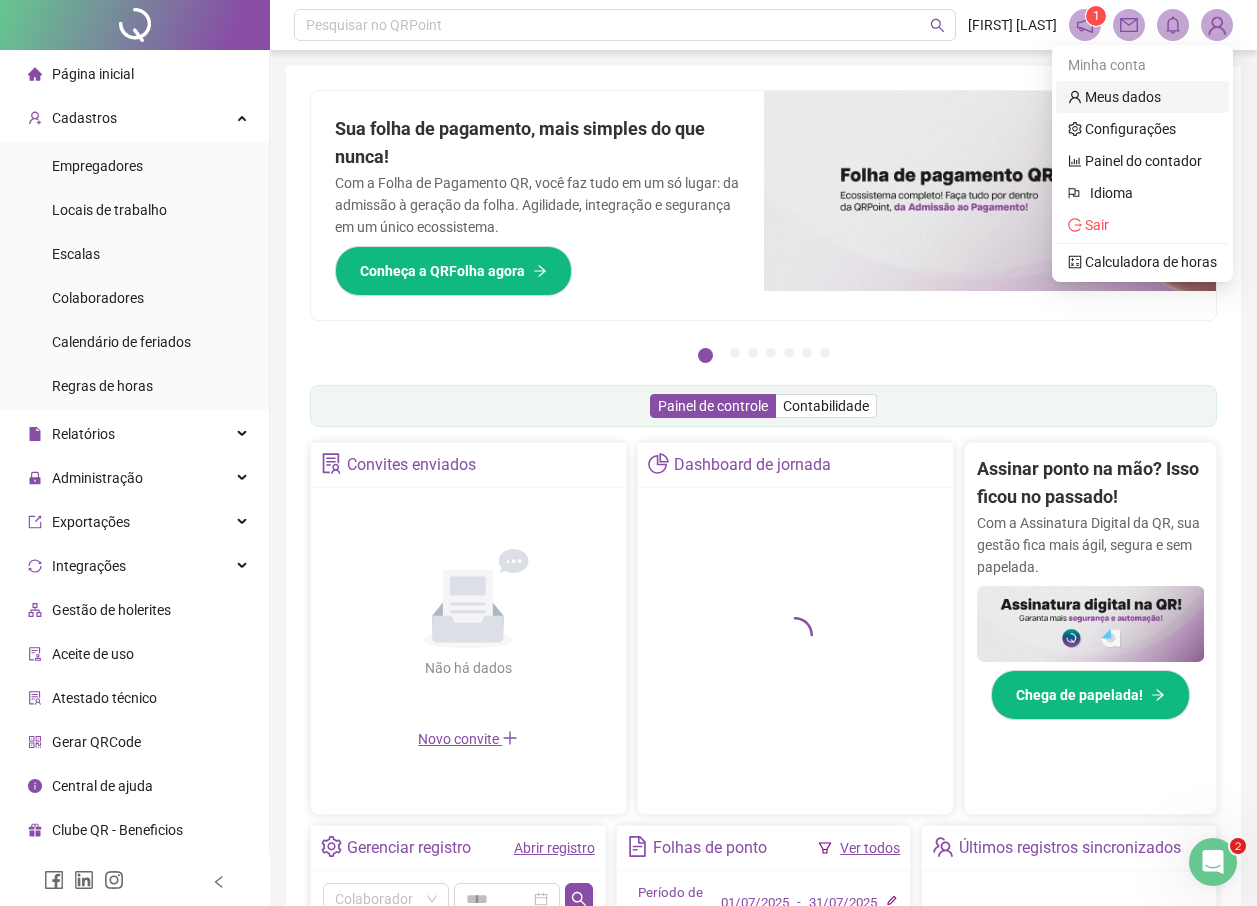 click on "Meus dados" at bounding box center (1114, 97) 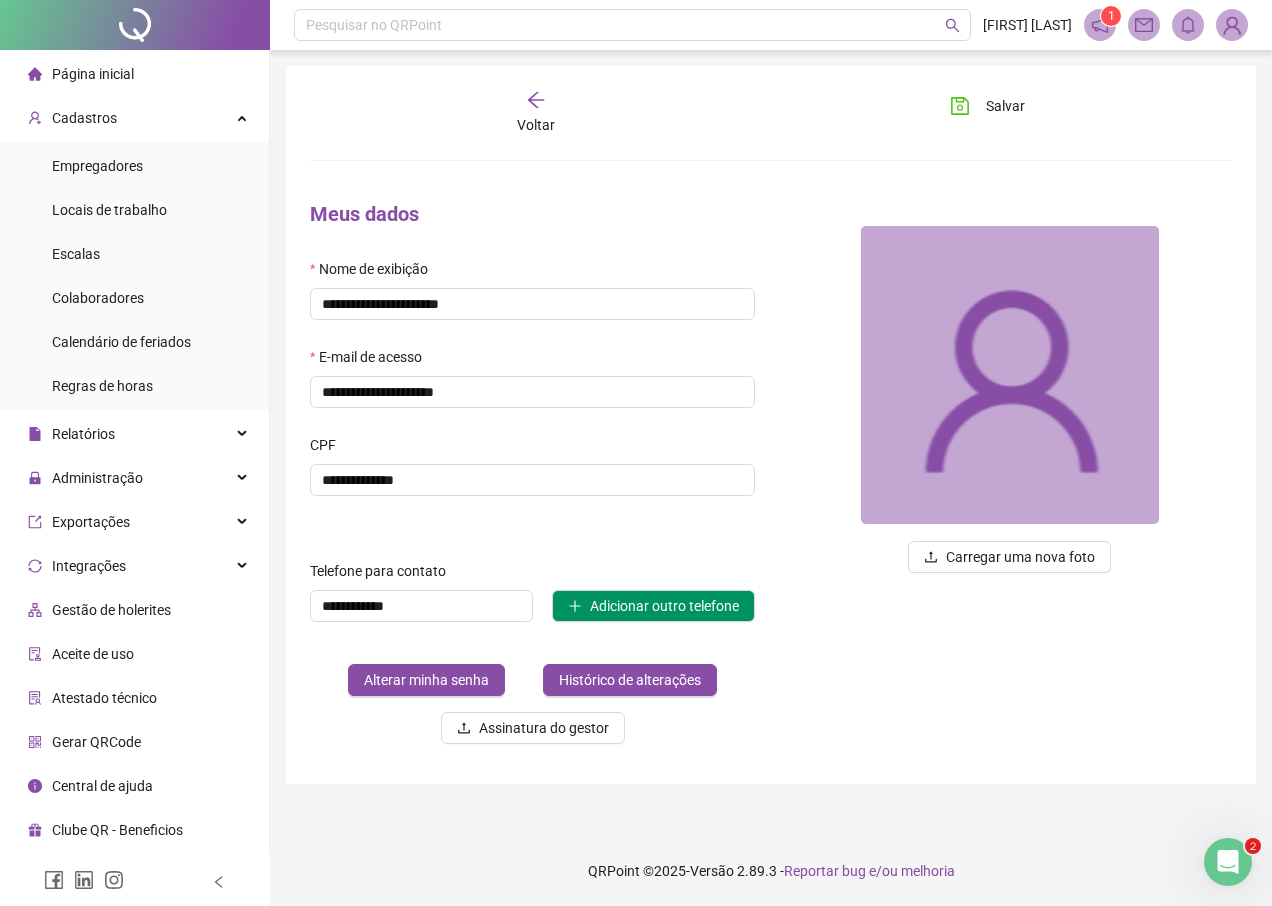 click at bounding box center [1232, 25] 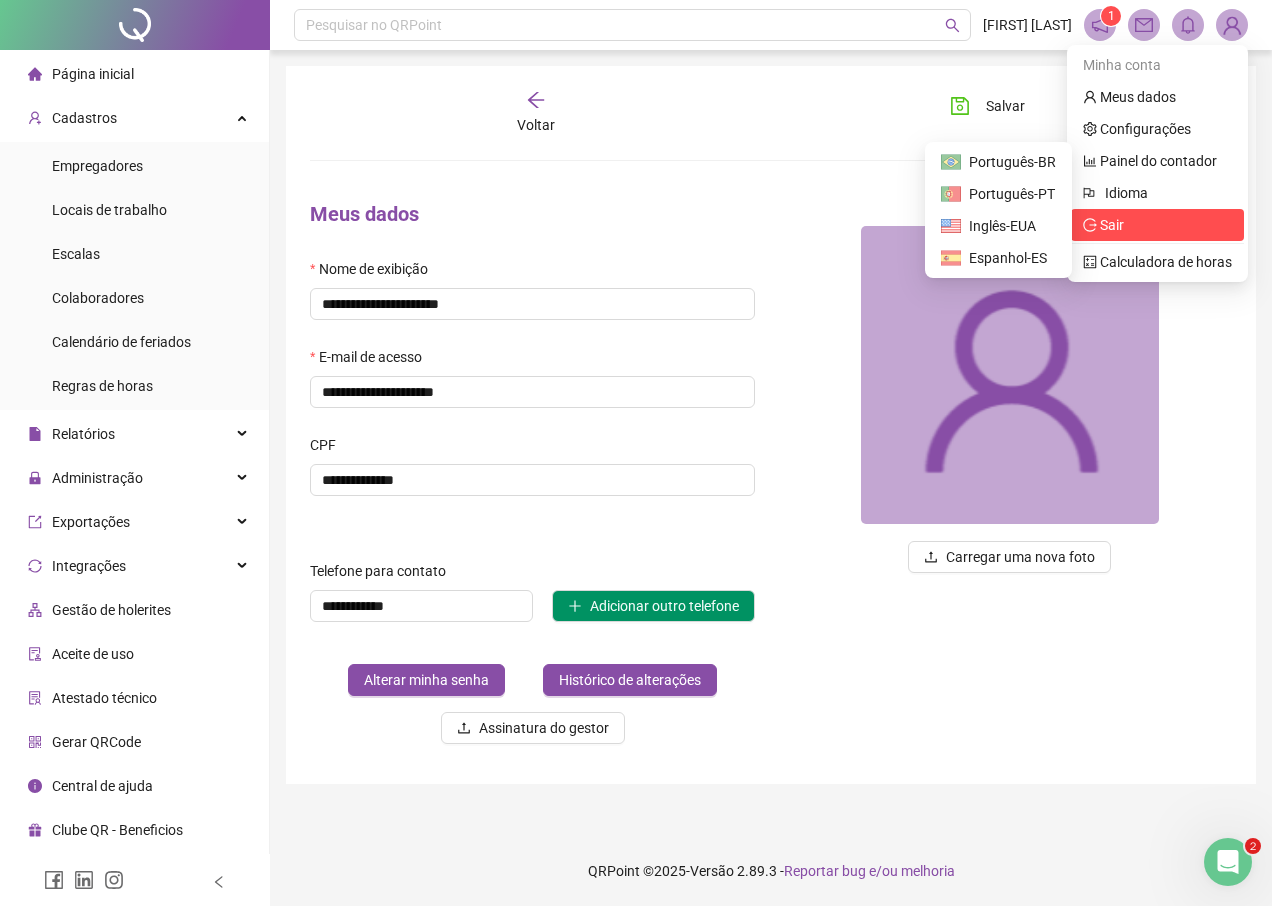 click on "Sair" at bounding box center (1157, 225) 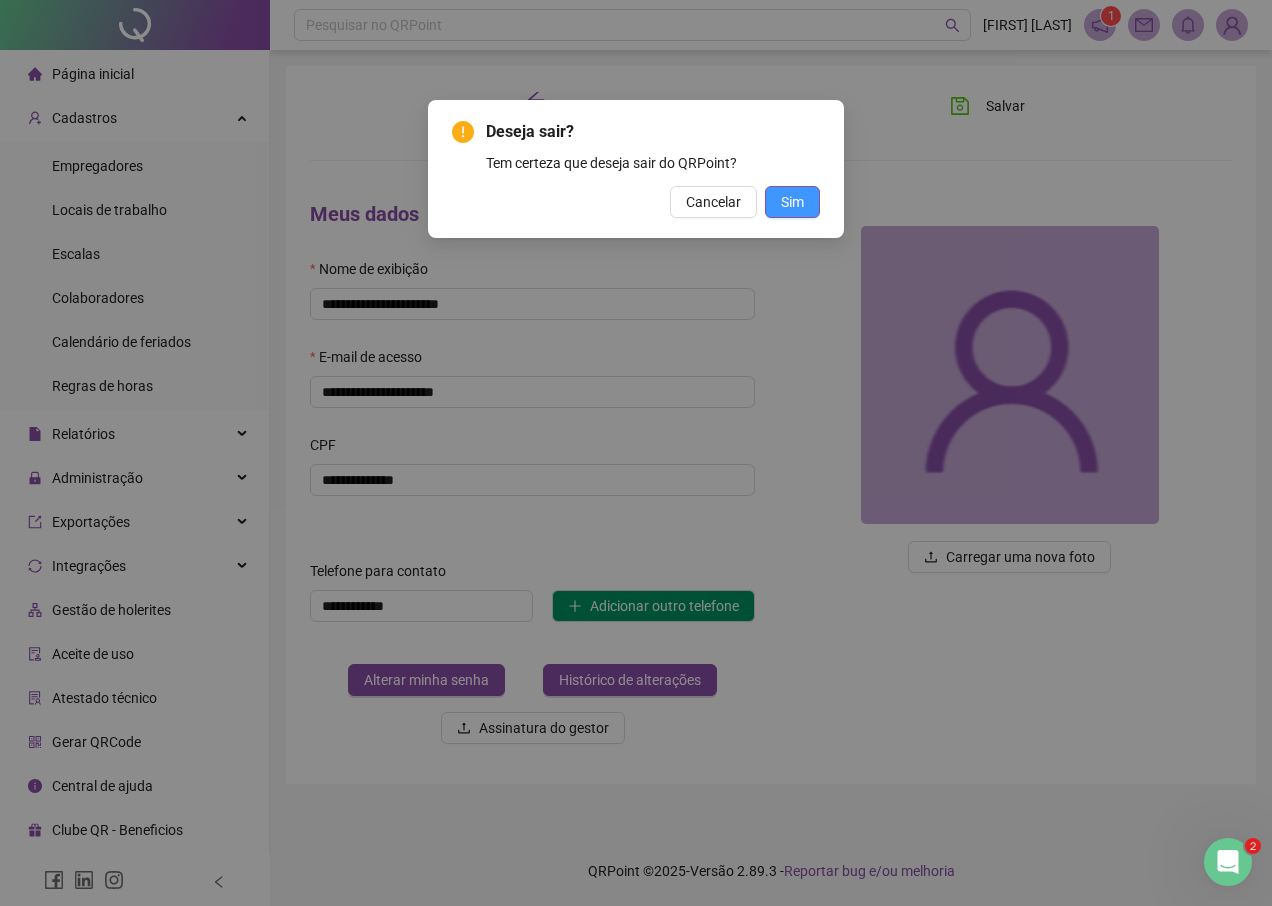 click on "Sim" at bounding box center [792, 202] 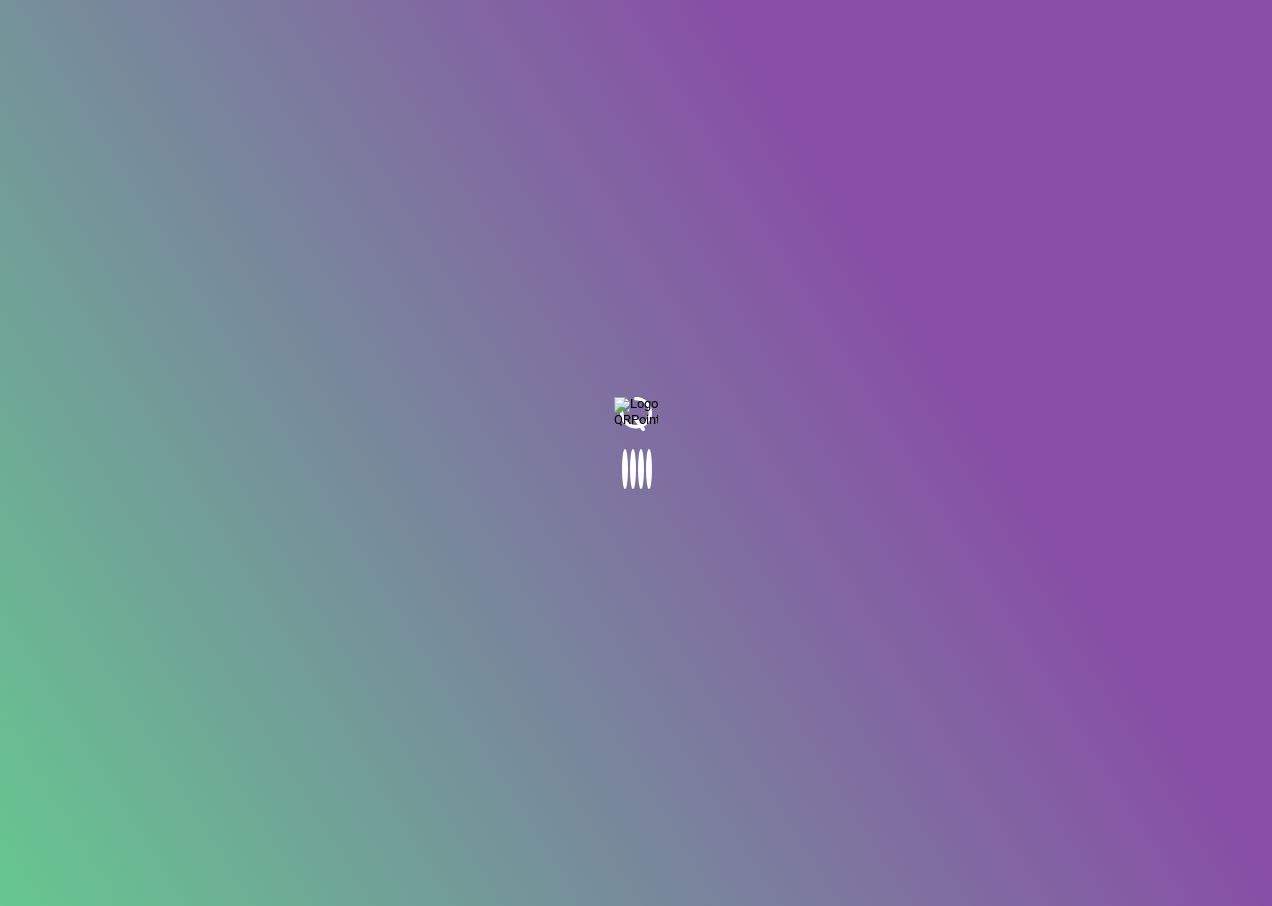 scroll, scrollTop: 0, scrollLeft: 0, axis: both 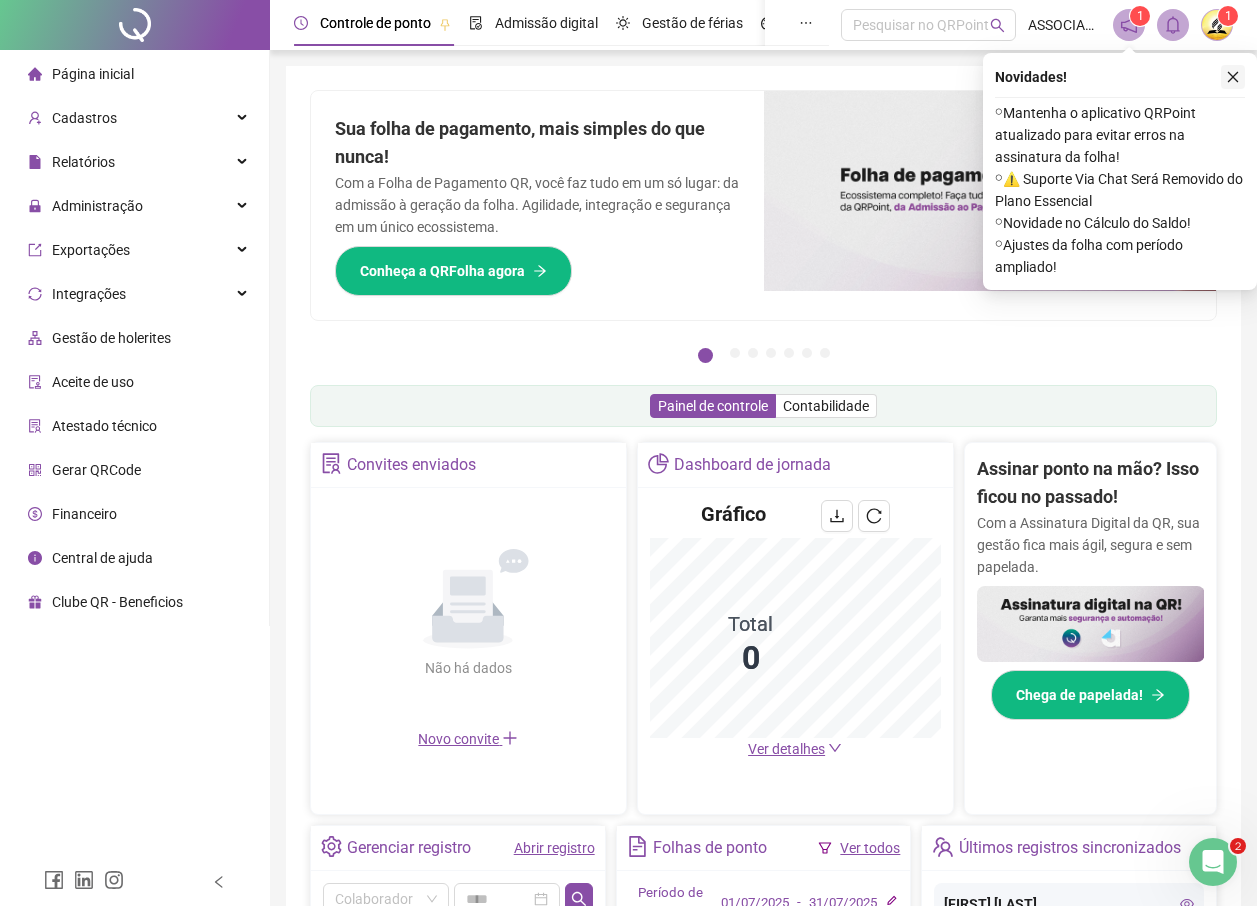click 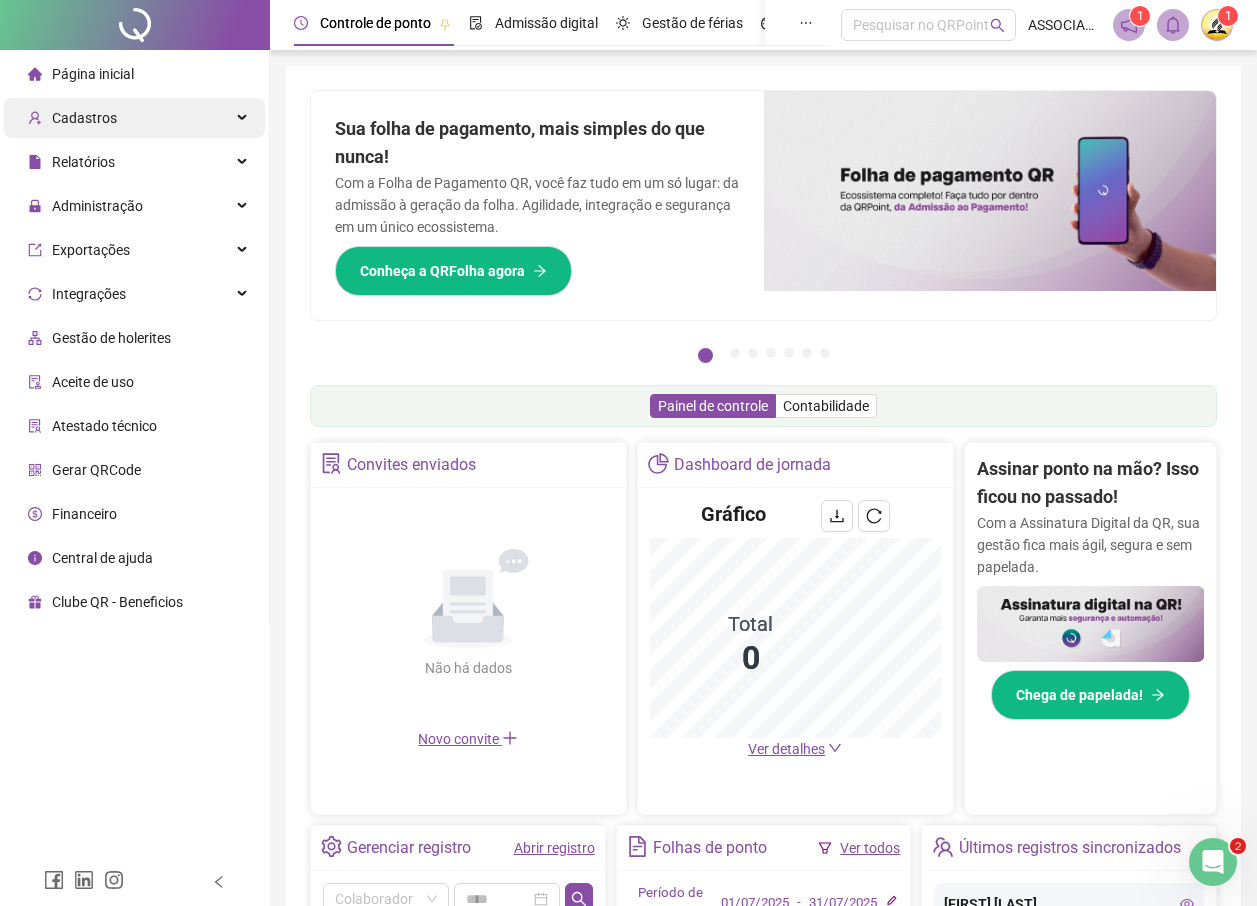 click on "Cadastros" at bounding box center (84, 118) 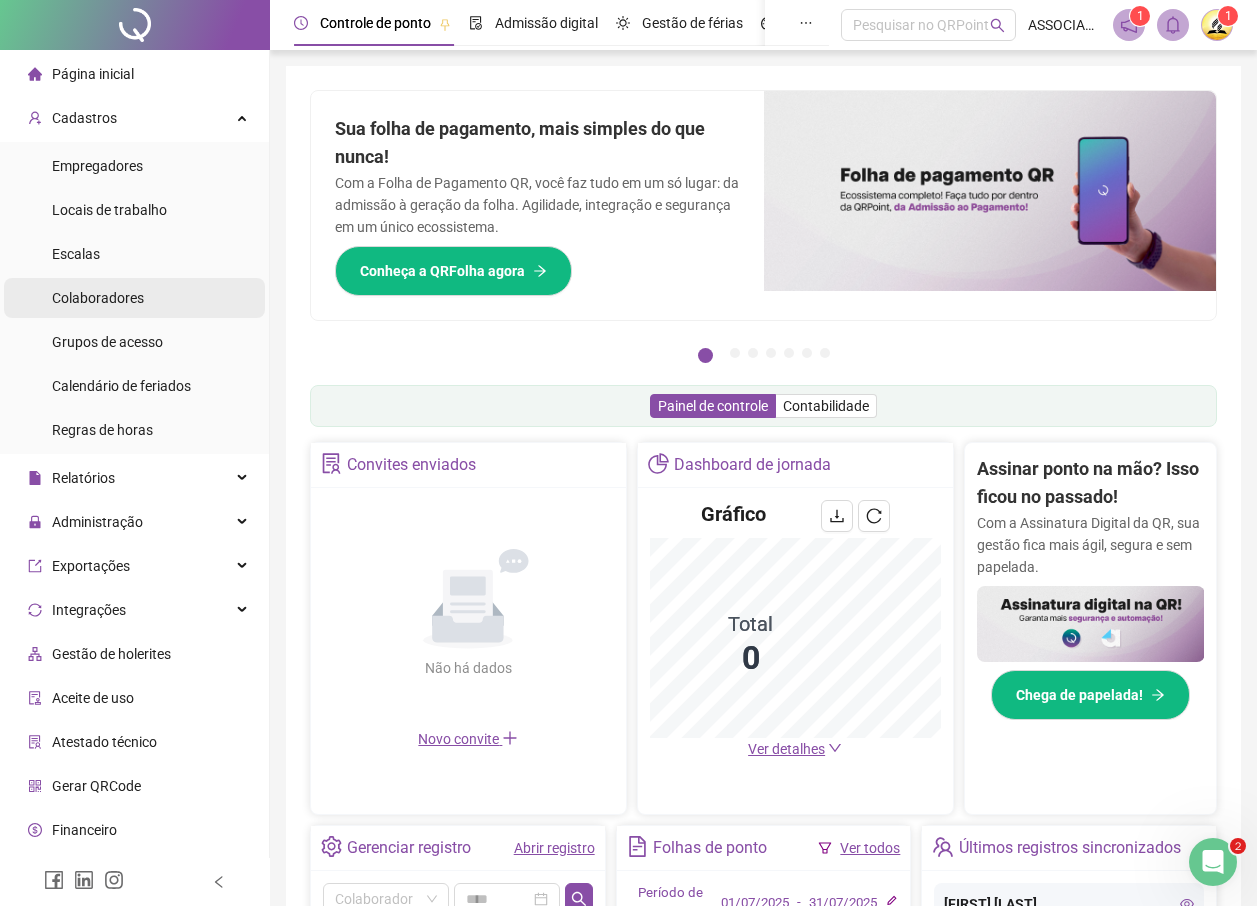 click on "Colaboradores" at bounding box center (98, 298) 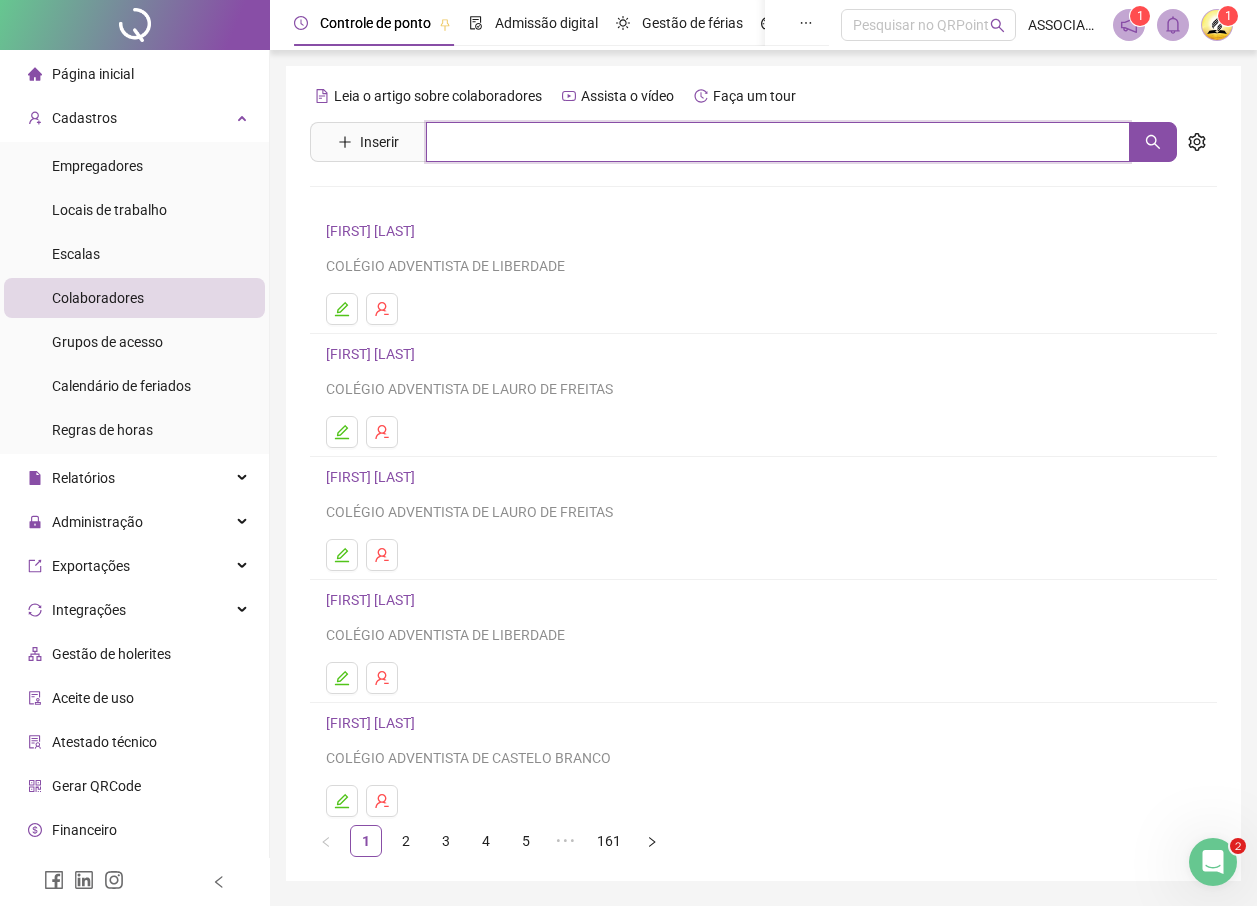 click at bounding box center (778, 142) 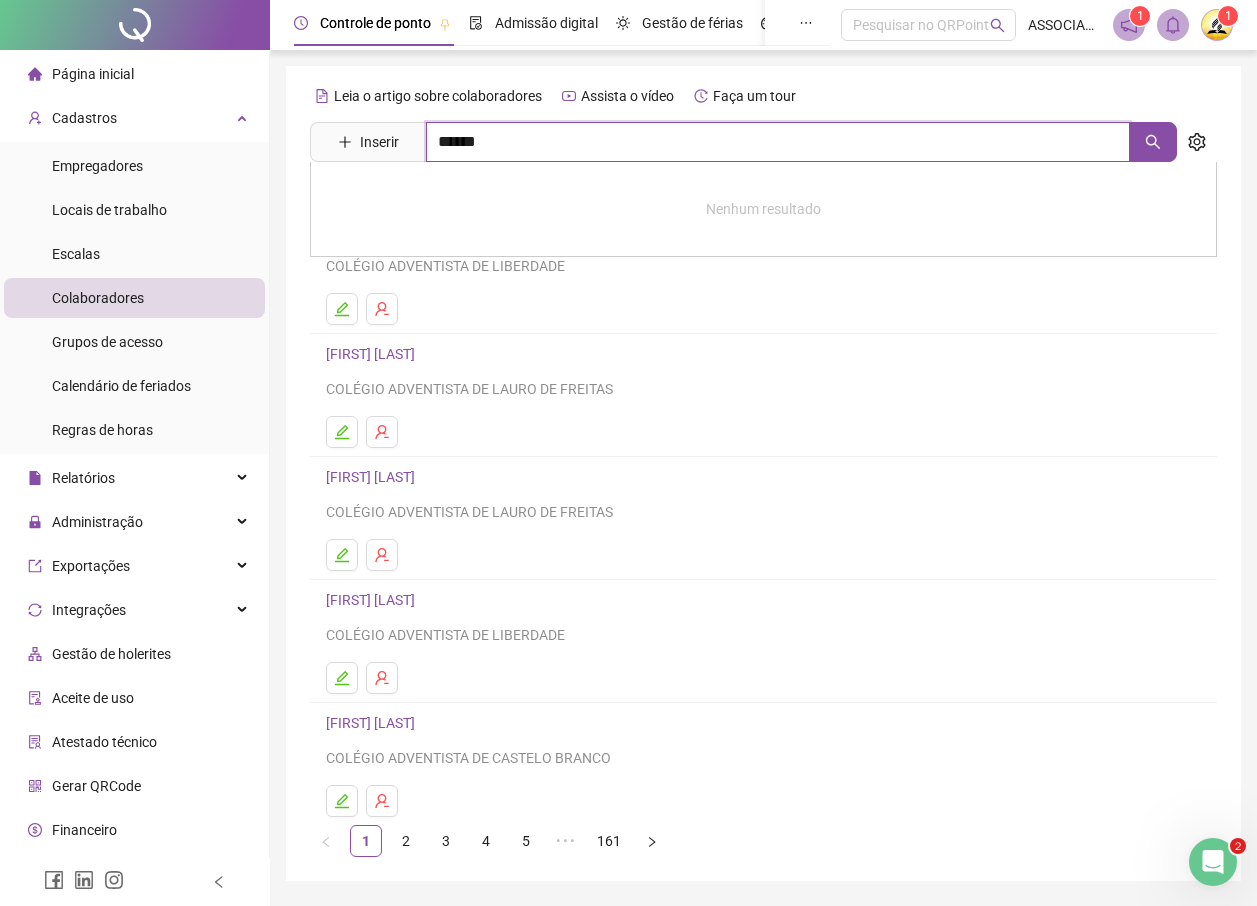type on "******" 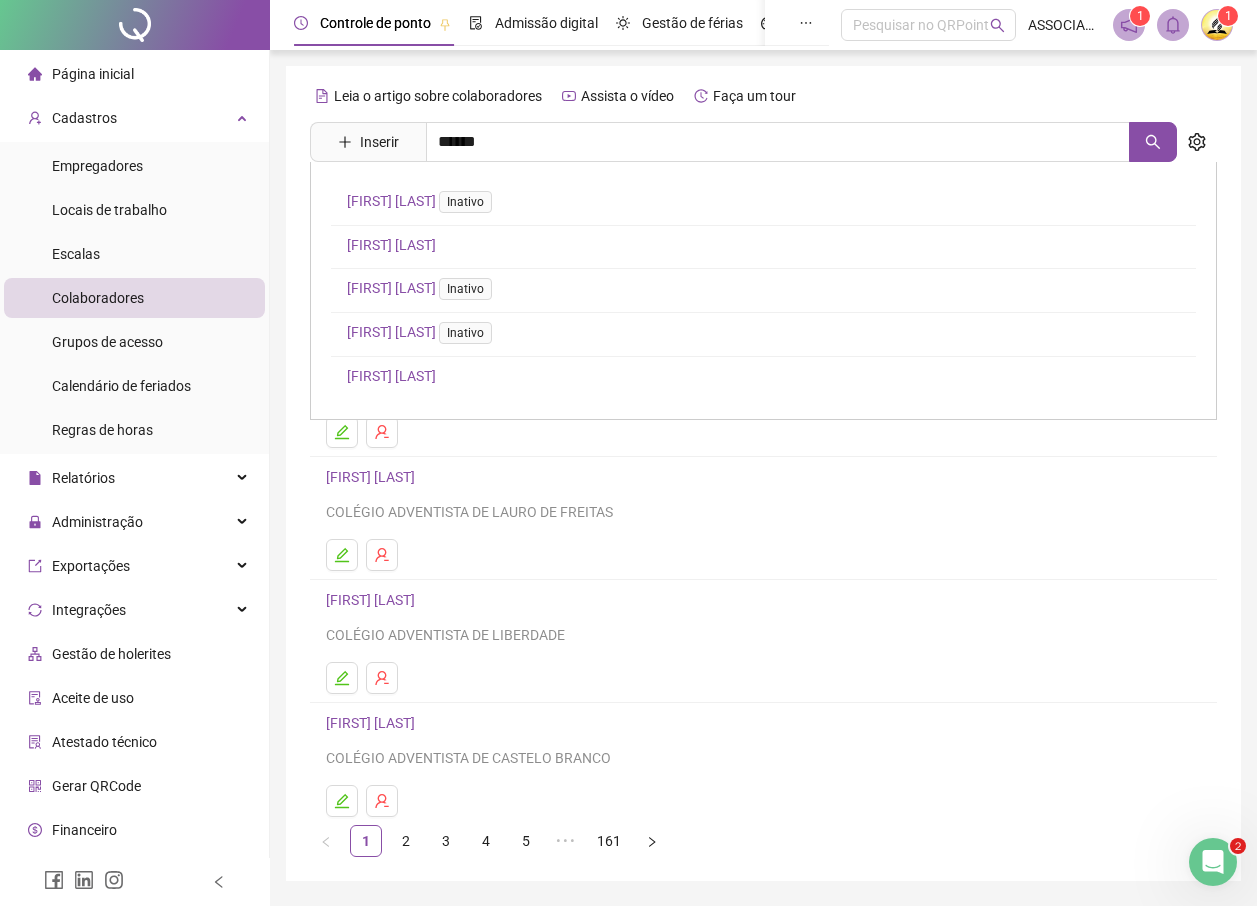 click on "[FIRST] [LAST]" at bounding box center [391, 245] 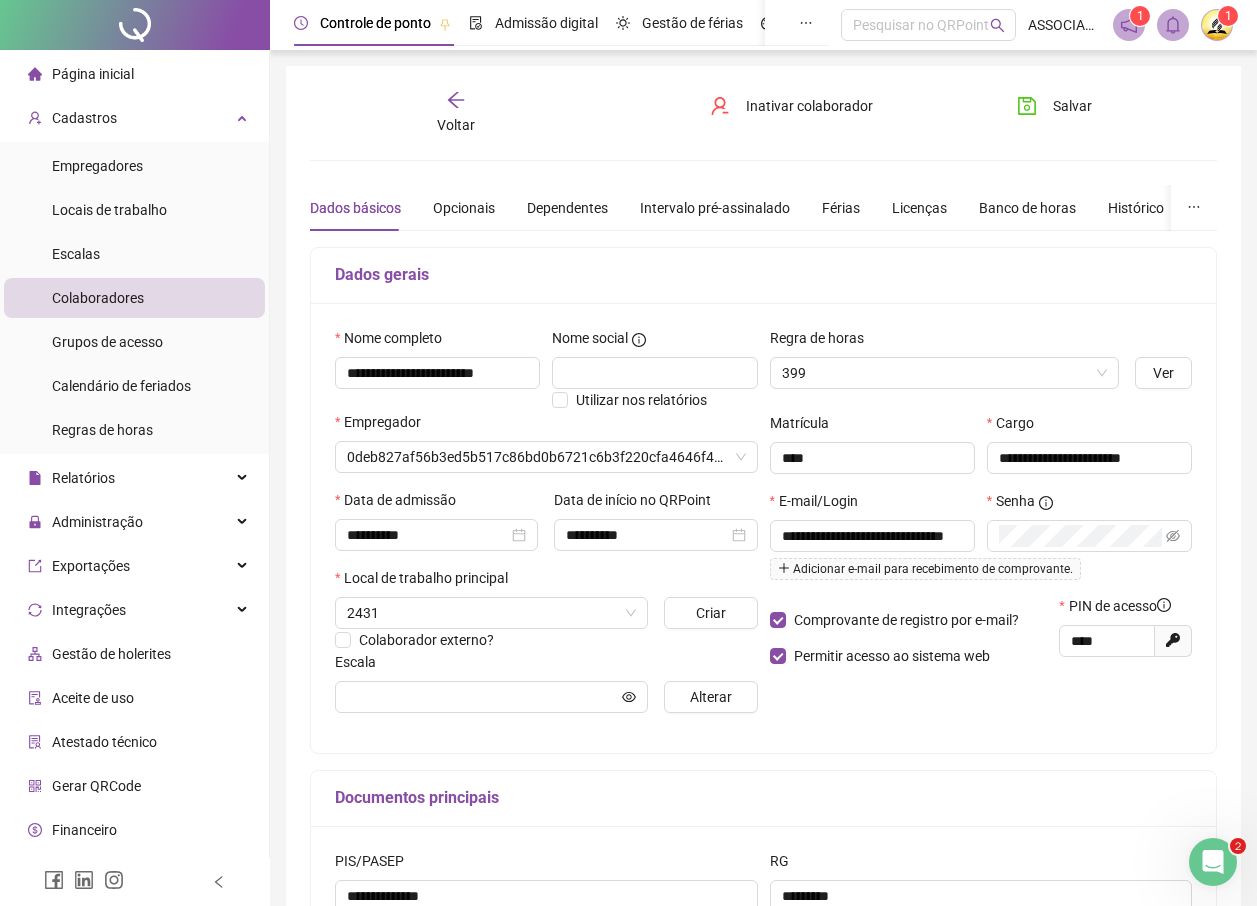 type on "**********" 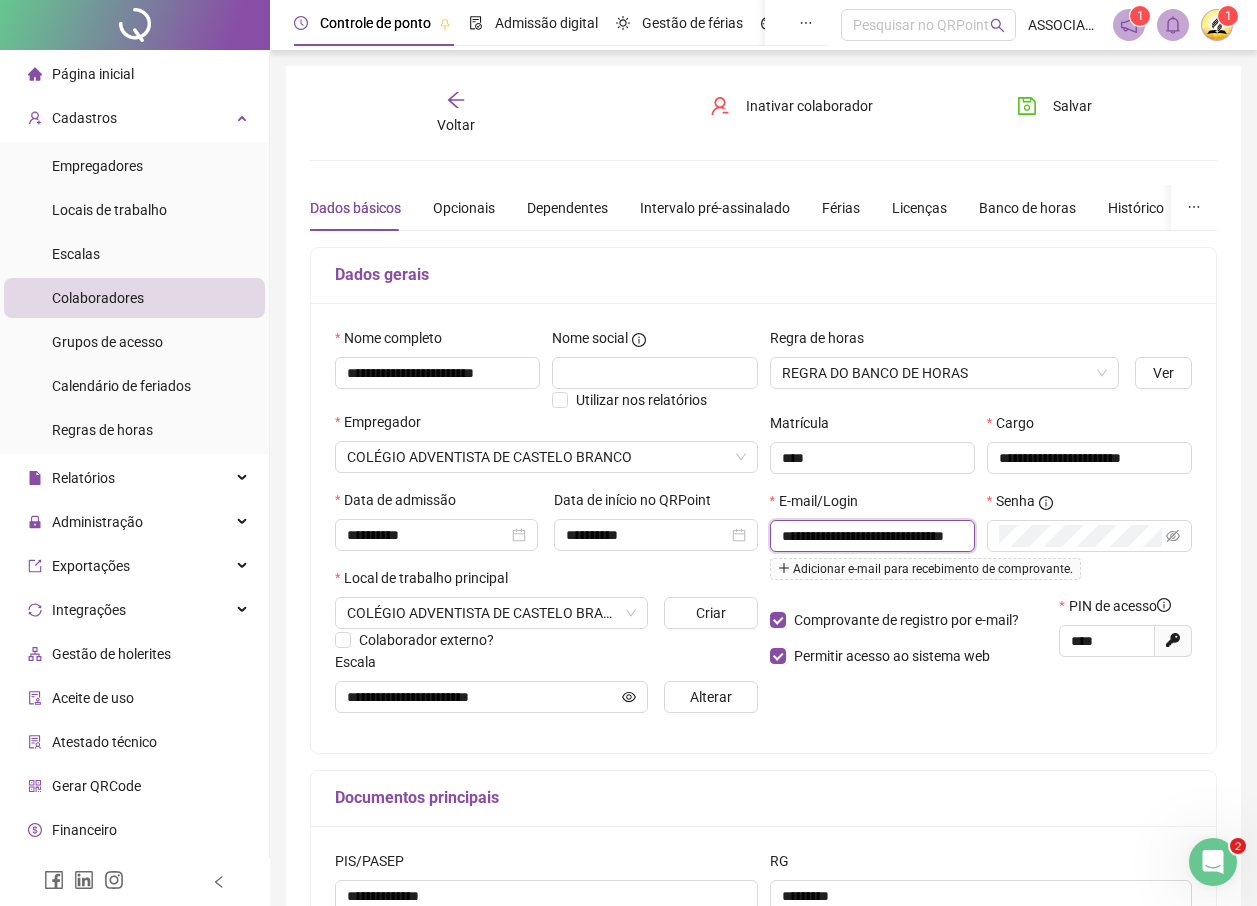 click on "**********" at bounding box center [870, 536] 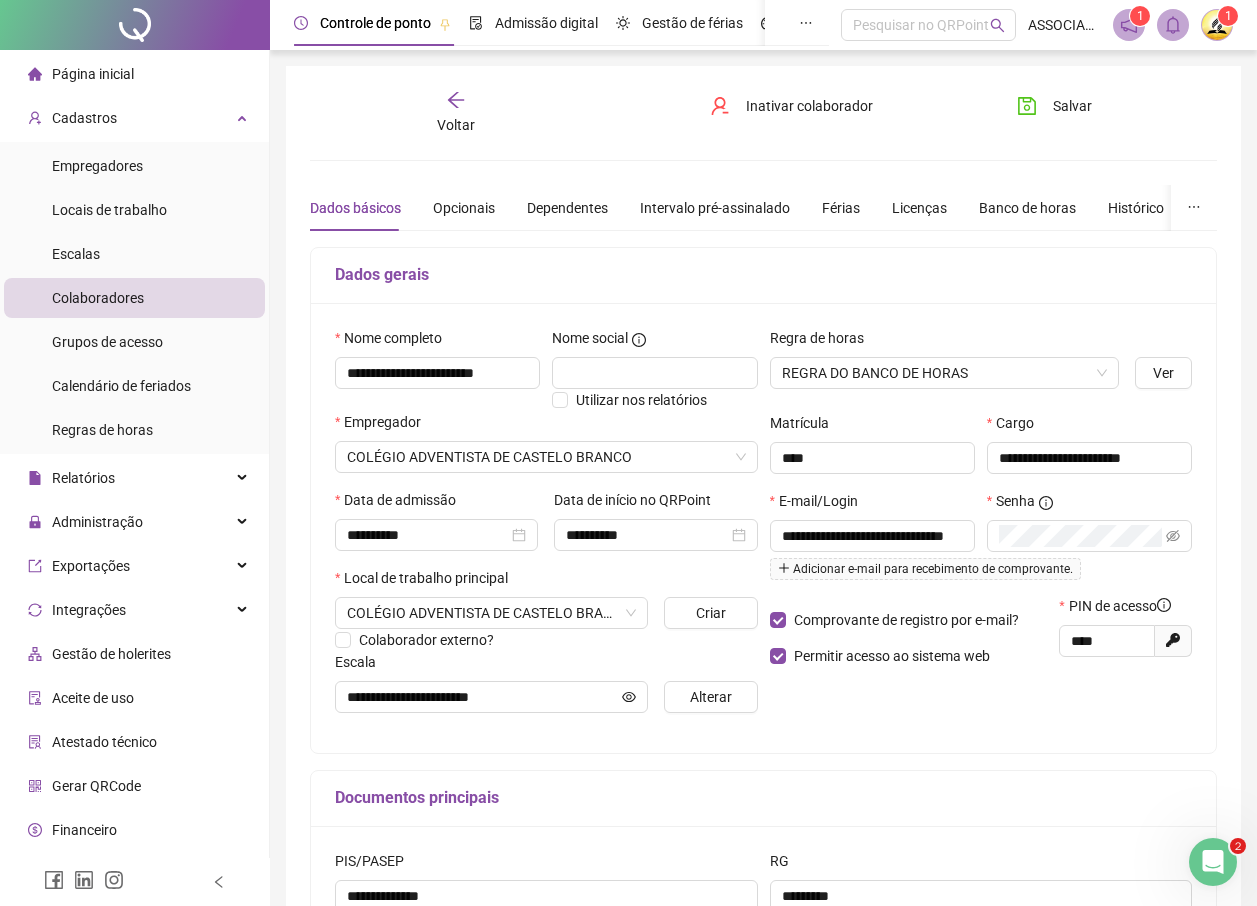 click on "Página inicial" at bounding box center (93, 74) 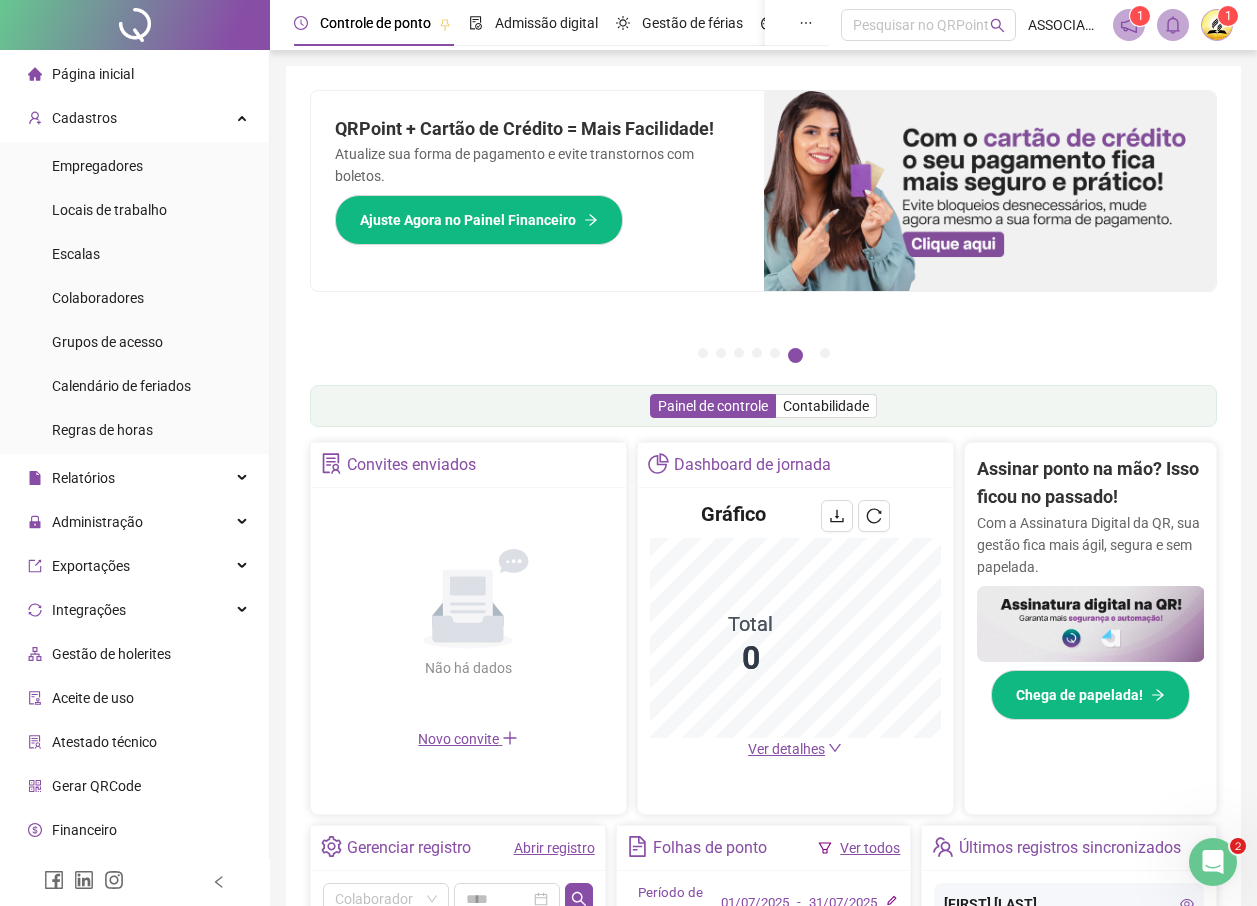click 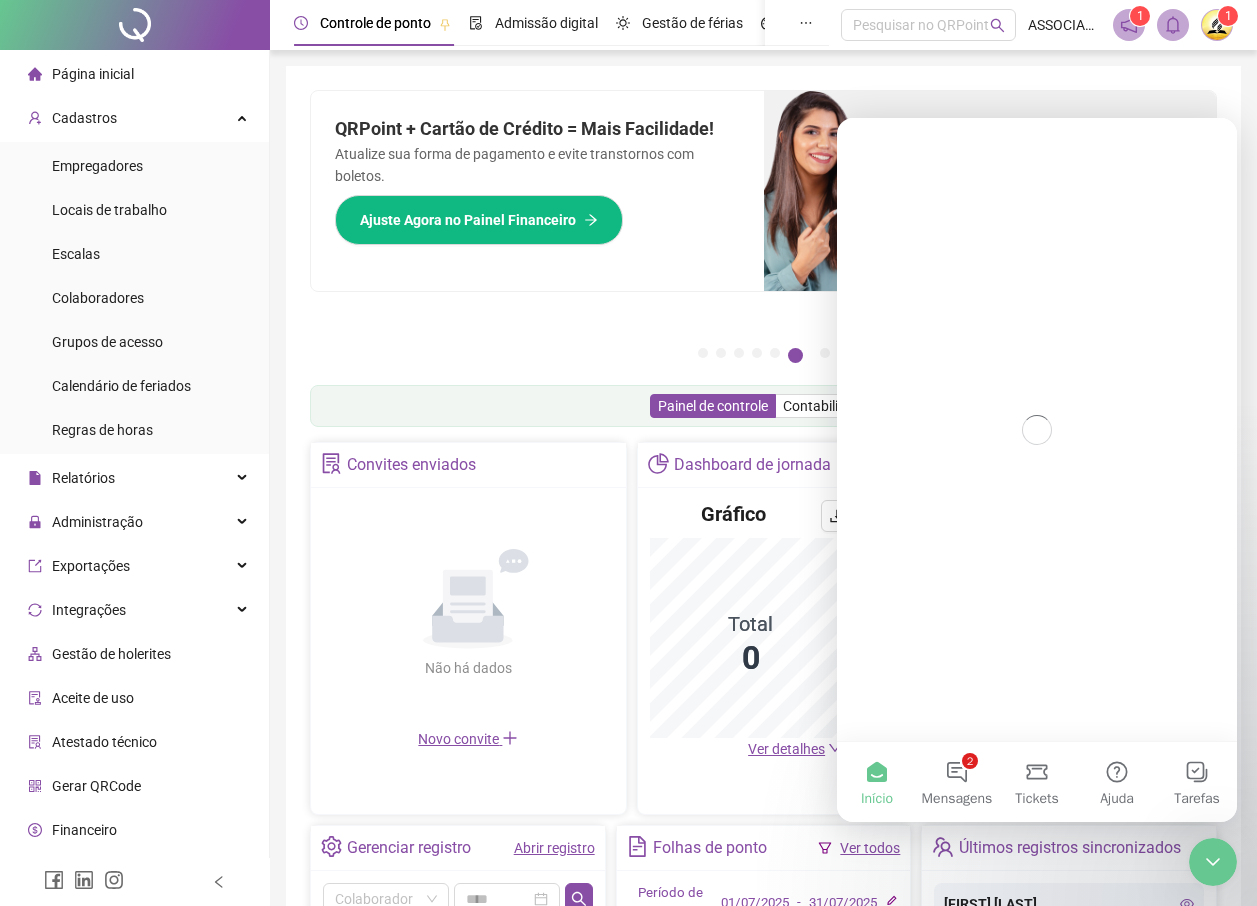 scroll, scrollTop: 0, scrollLeft: 0, axis: both 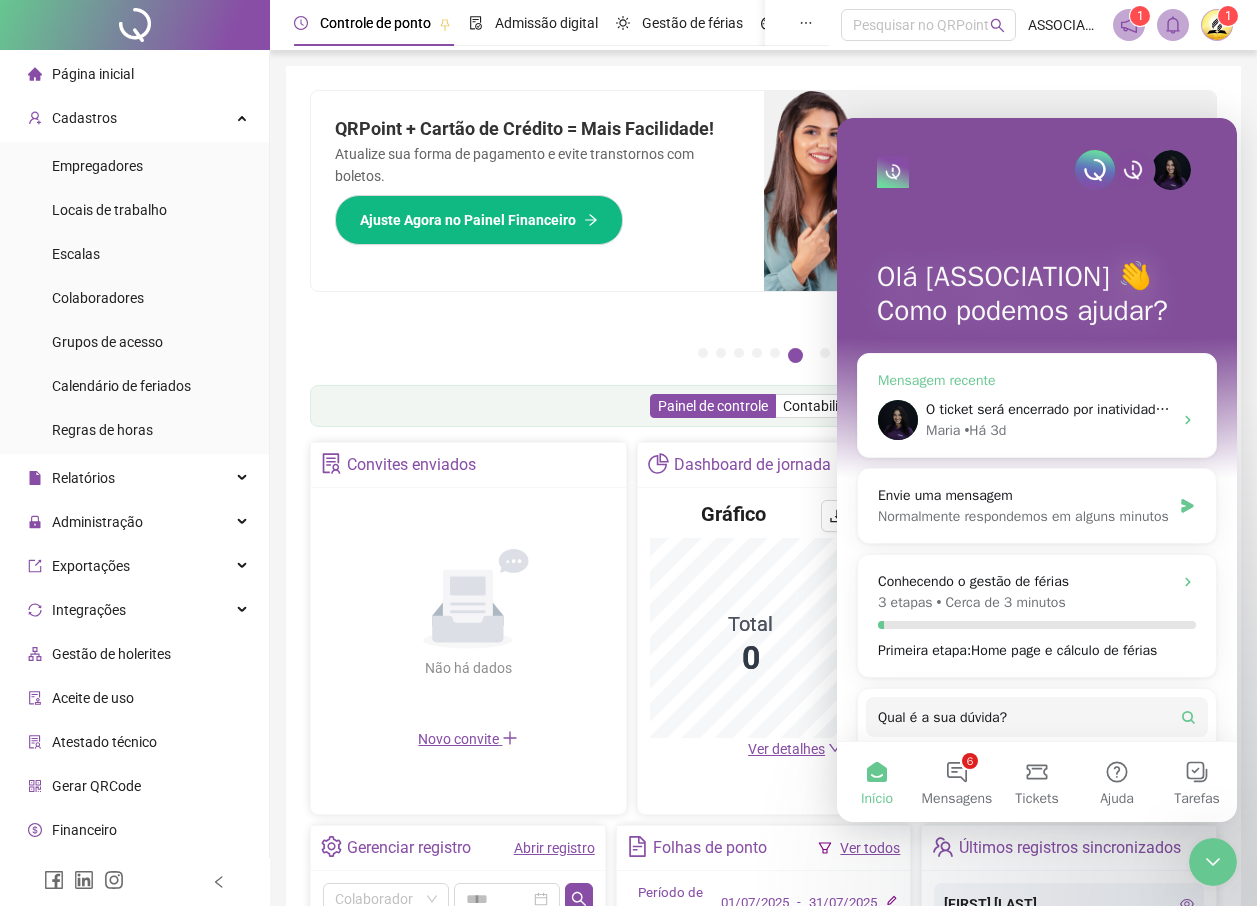 click on "O ticket será encerrado por inatividade. Caso ainda tenha dúvidas, ou precise de qualquer suporte, basta entrar em nosso chat novamente. Tenha um excelente dia!" at bounding box center (1432, 409) 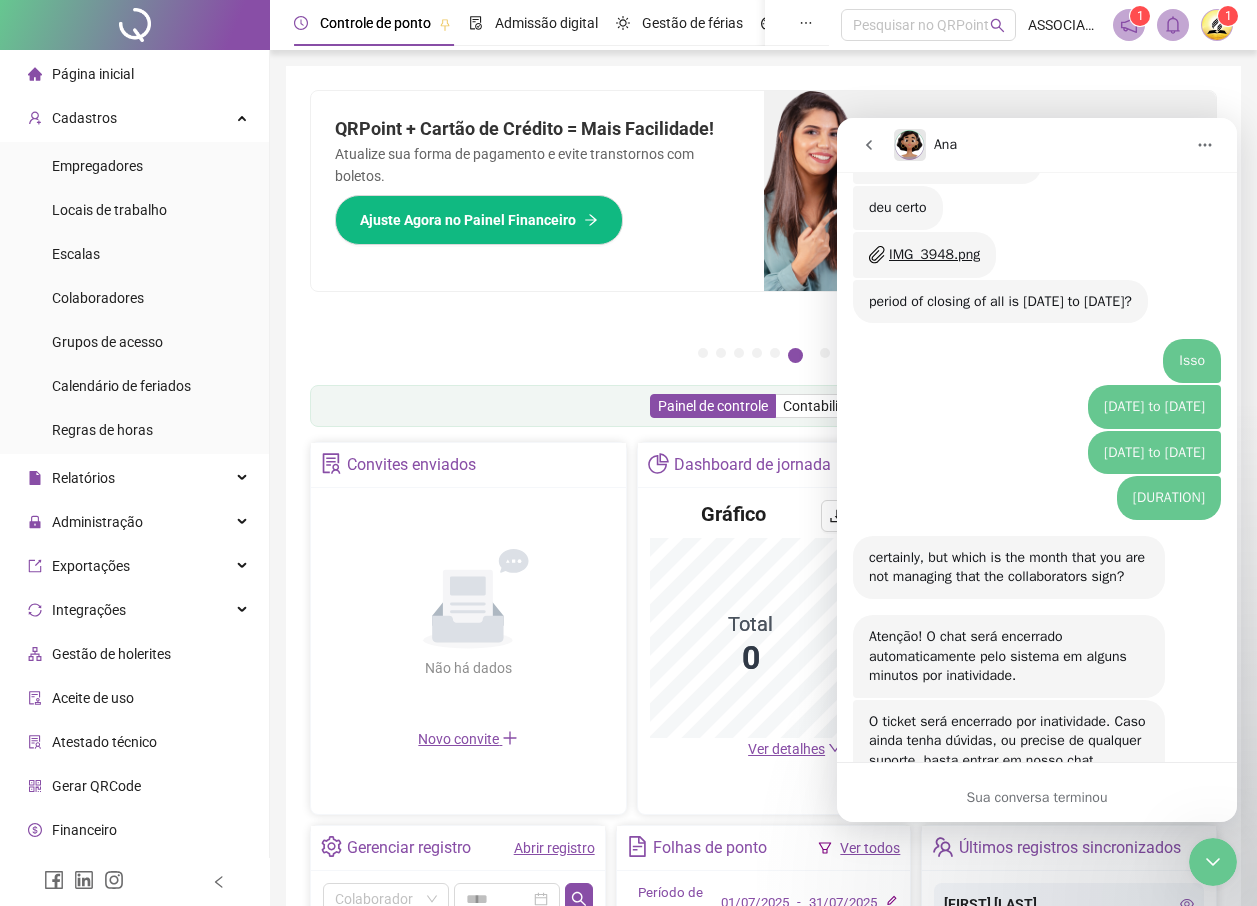 scroll, scrollTop: 2849, scrollLeft: 0, axis: vertical 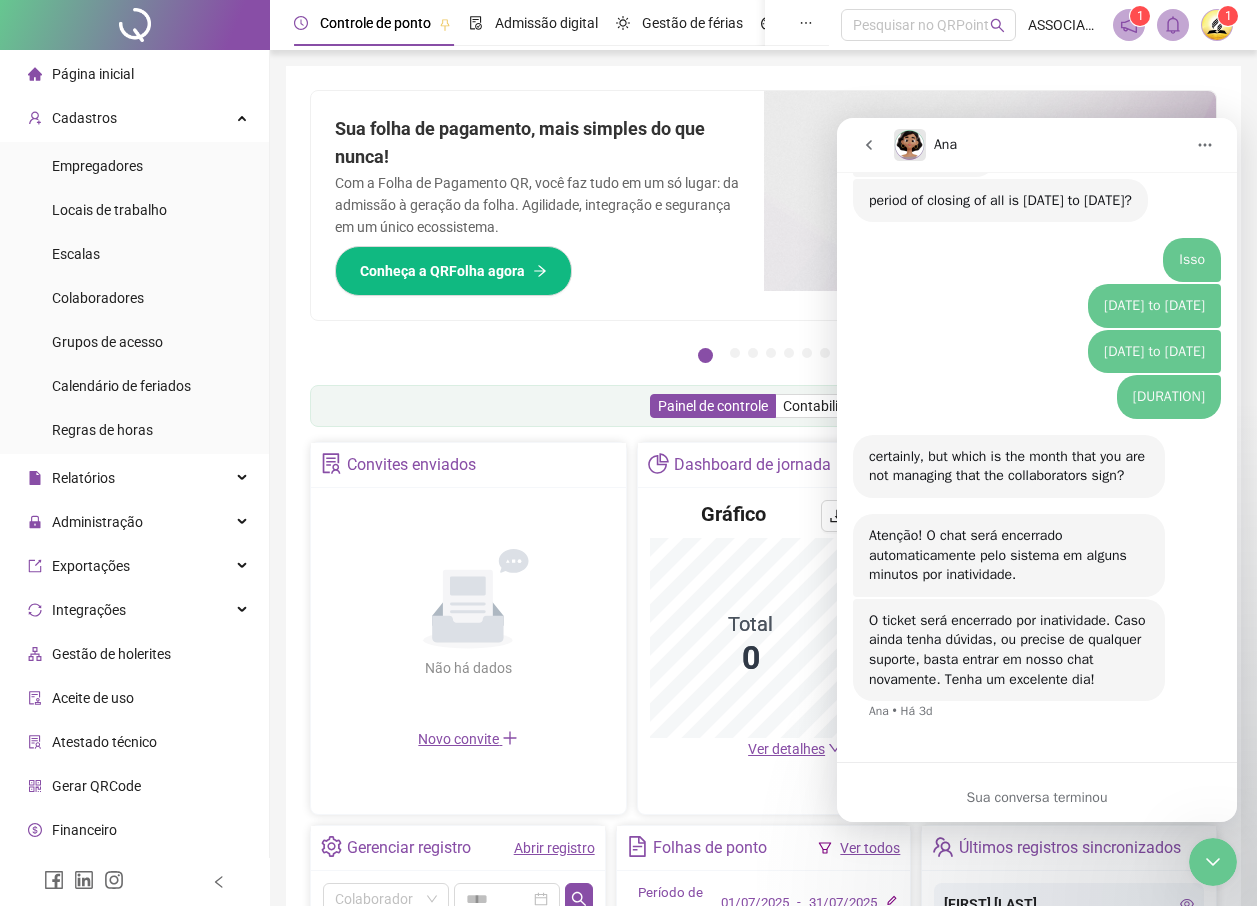 click on "1" at bounding box center [1228, 16] 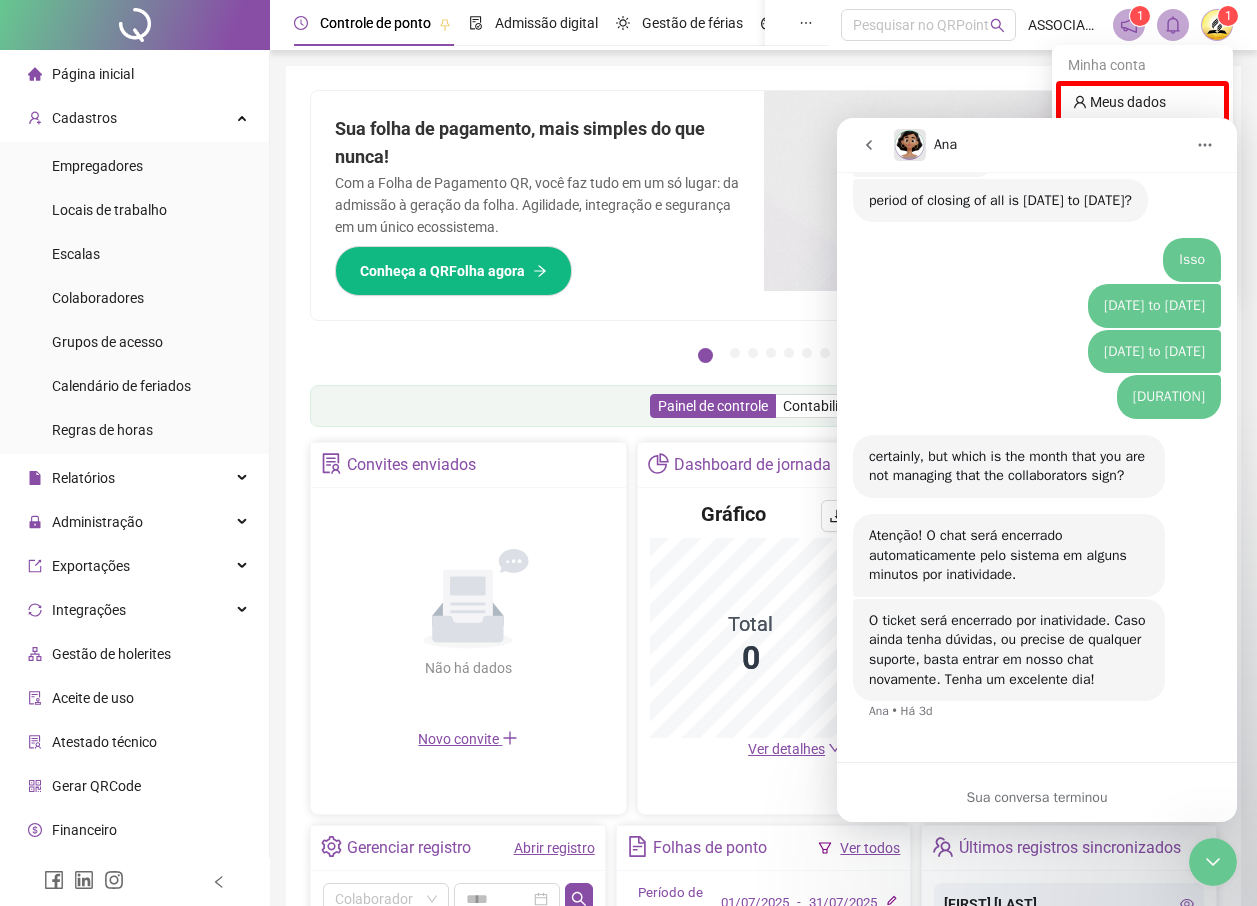 click at bounding box center (990, 191) 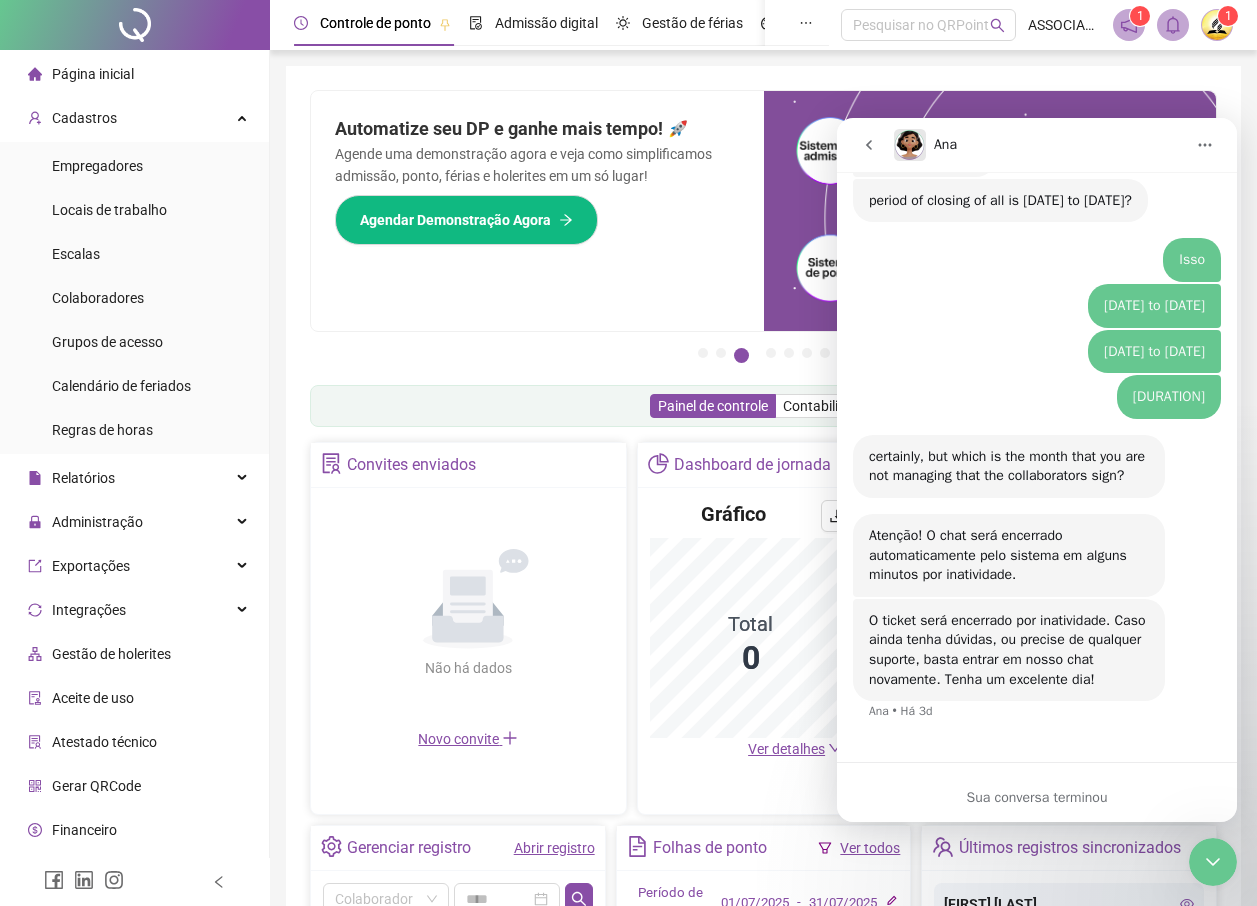 drag, startPoint x: 1205, startPoint y: 857, endPoint x: 2369, endPoint y: 1674, distance: 1422.1058 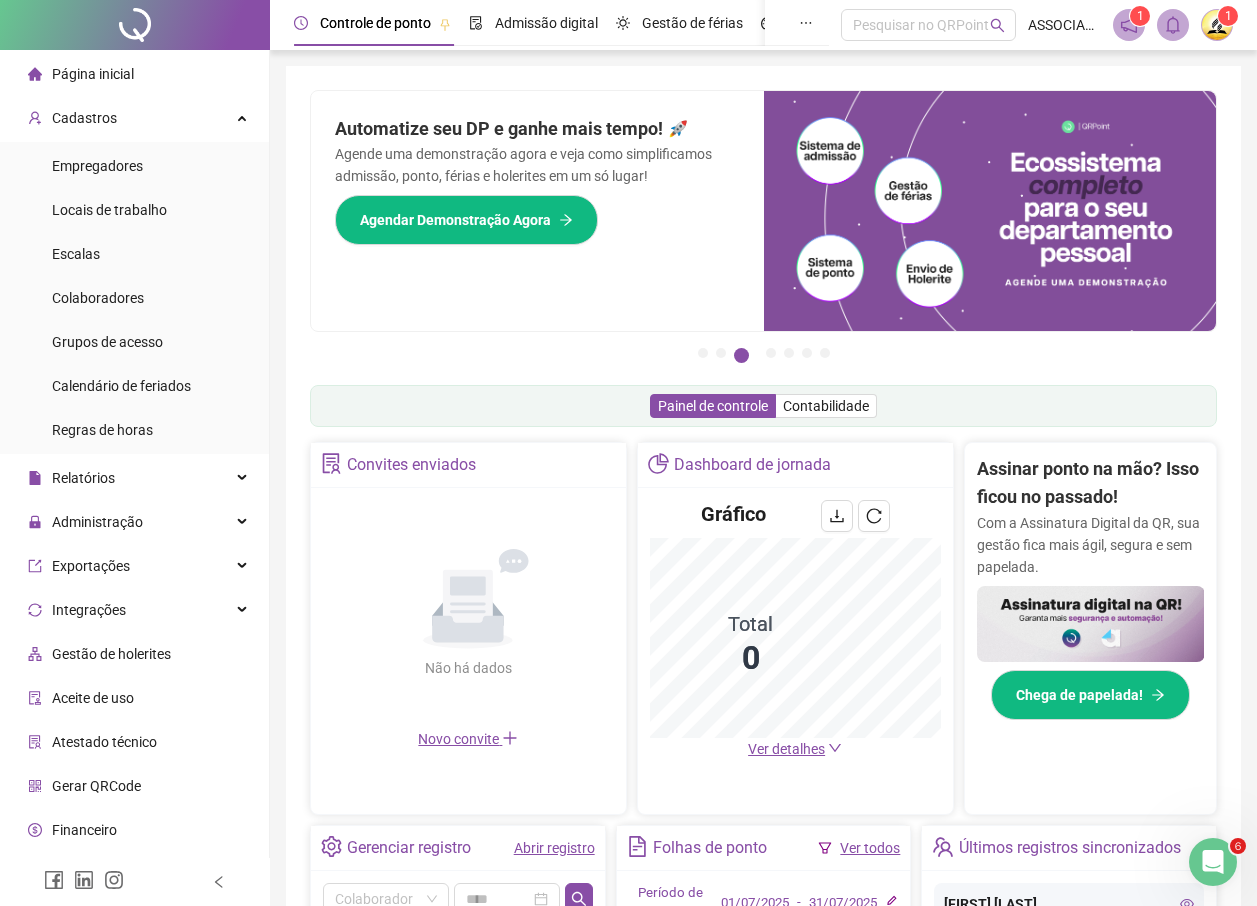 scroll, scrollTop: 0, scrollLeft: 0, axis: both 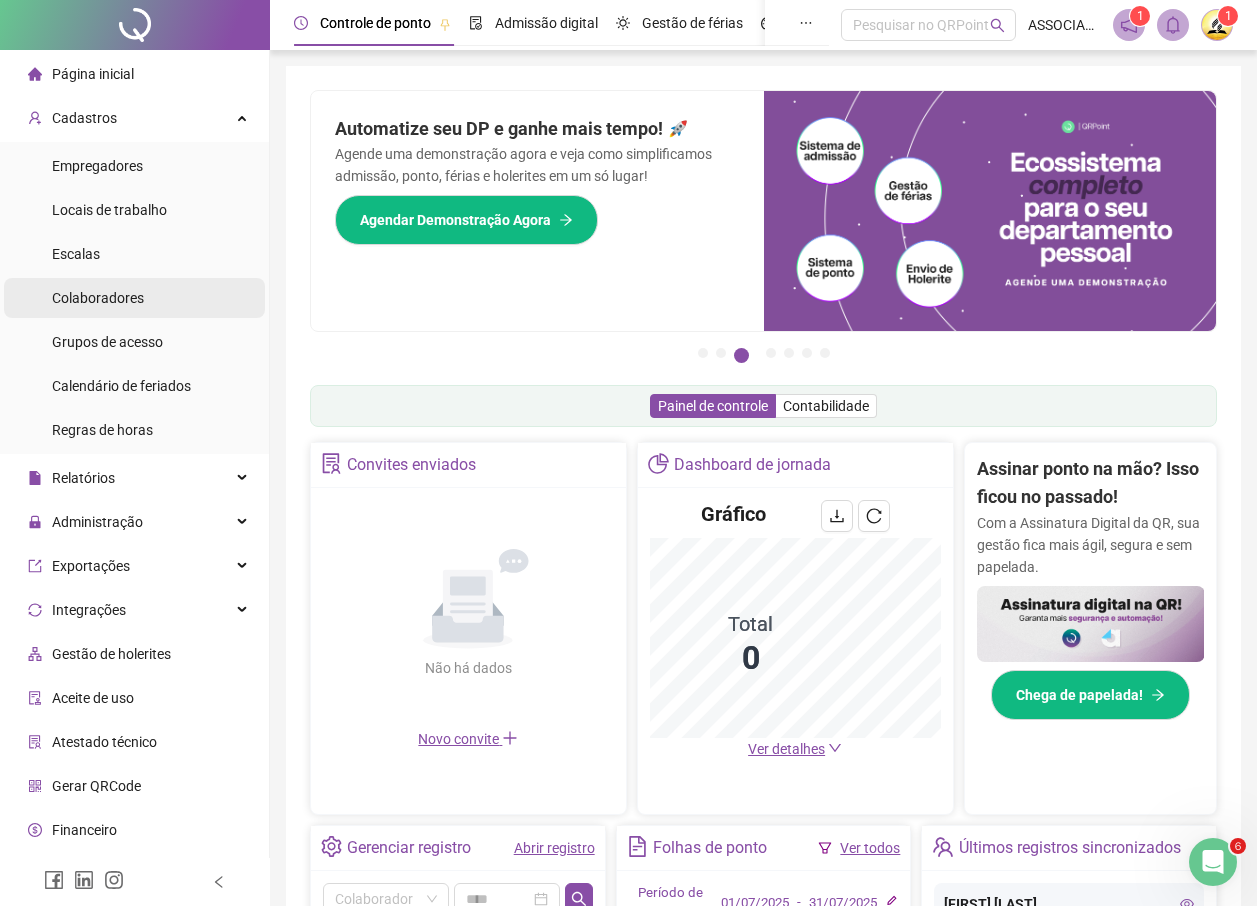 click on "Colaboradores" at bounding box center (98, 298) 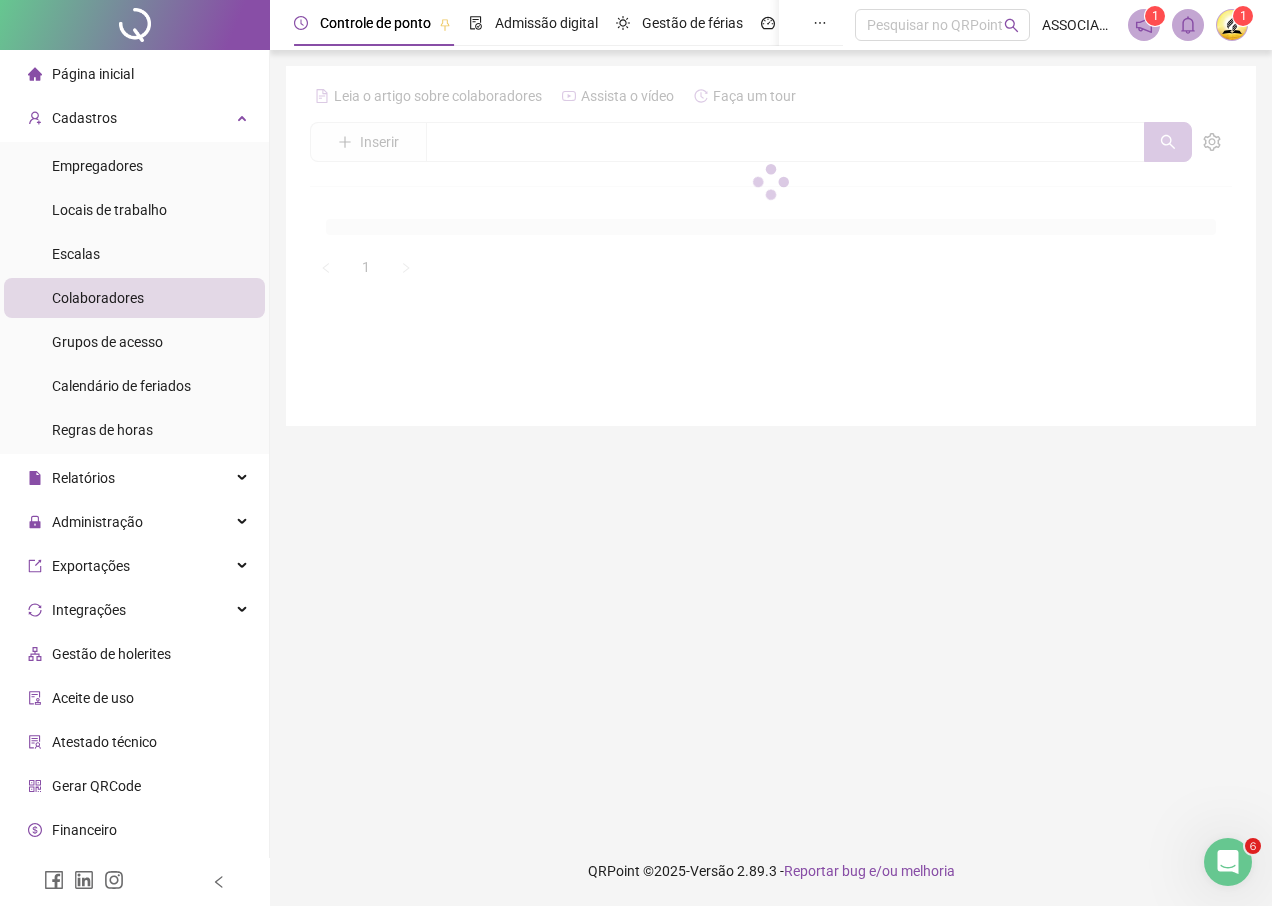 click at bounding box center [771, 181] 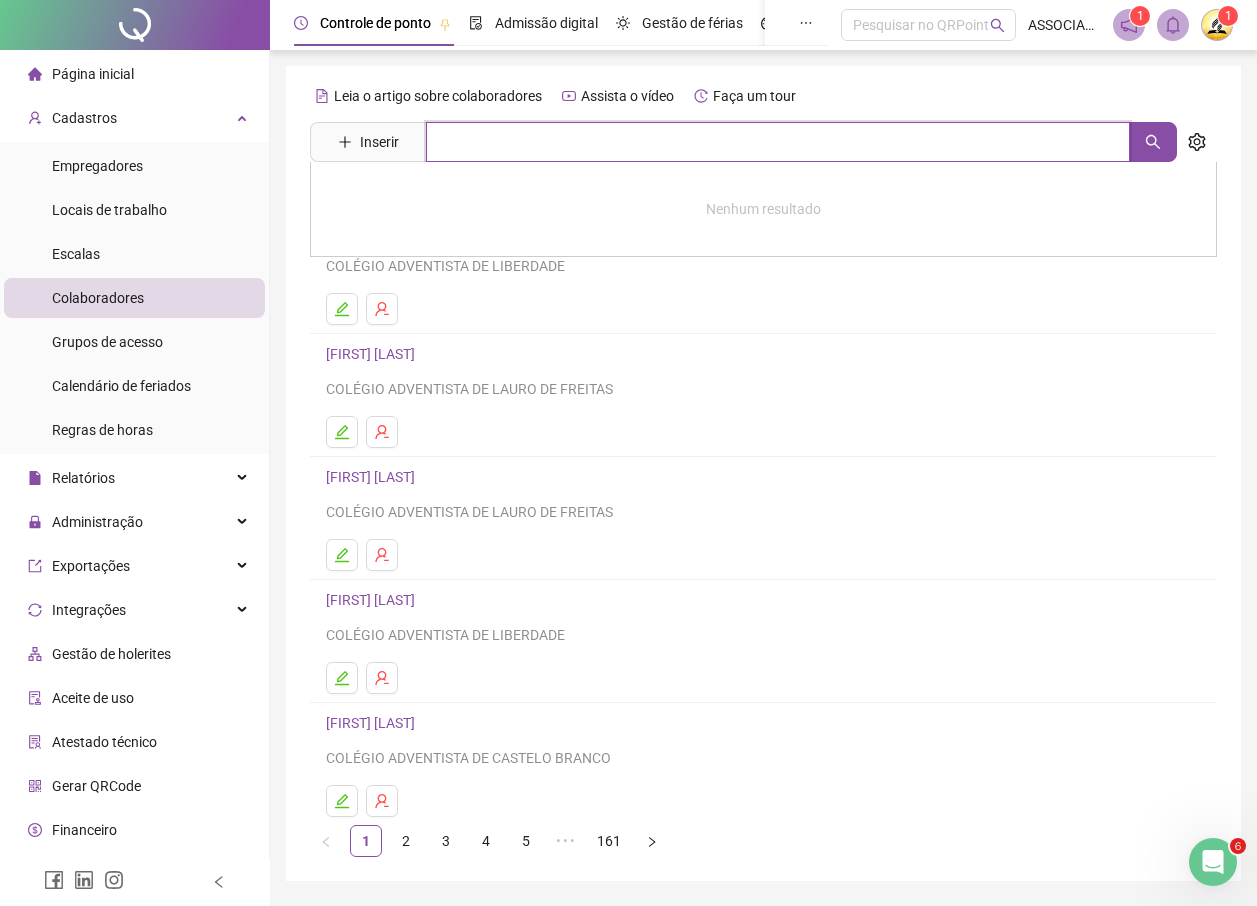 click at bounding box center [778, 142] 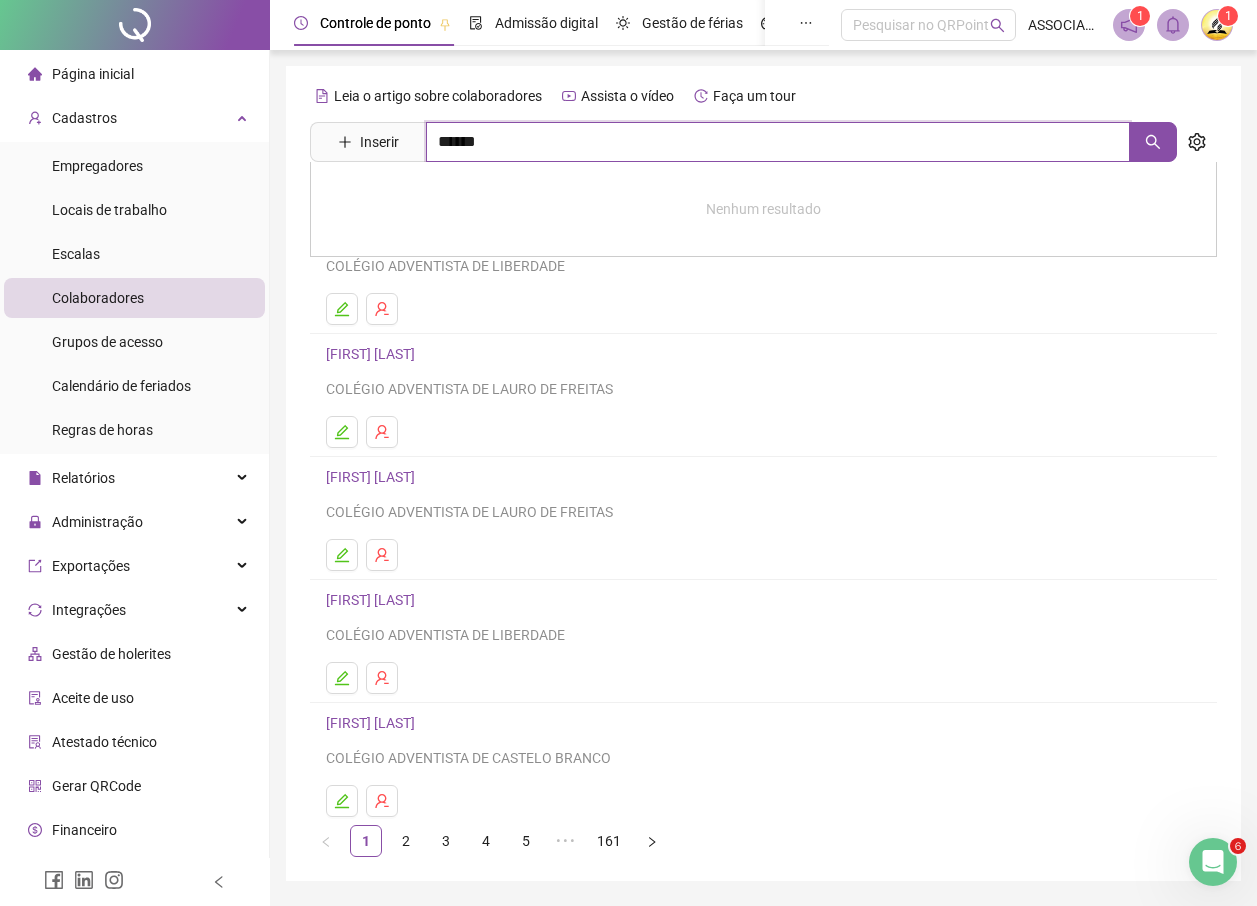 type on "******" 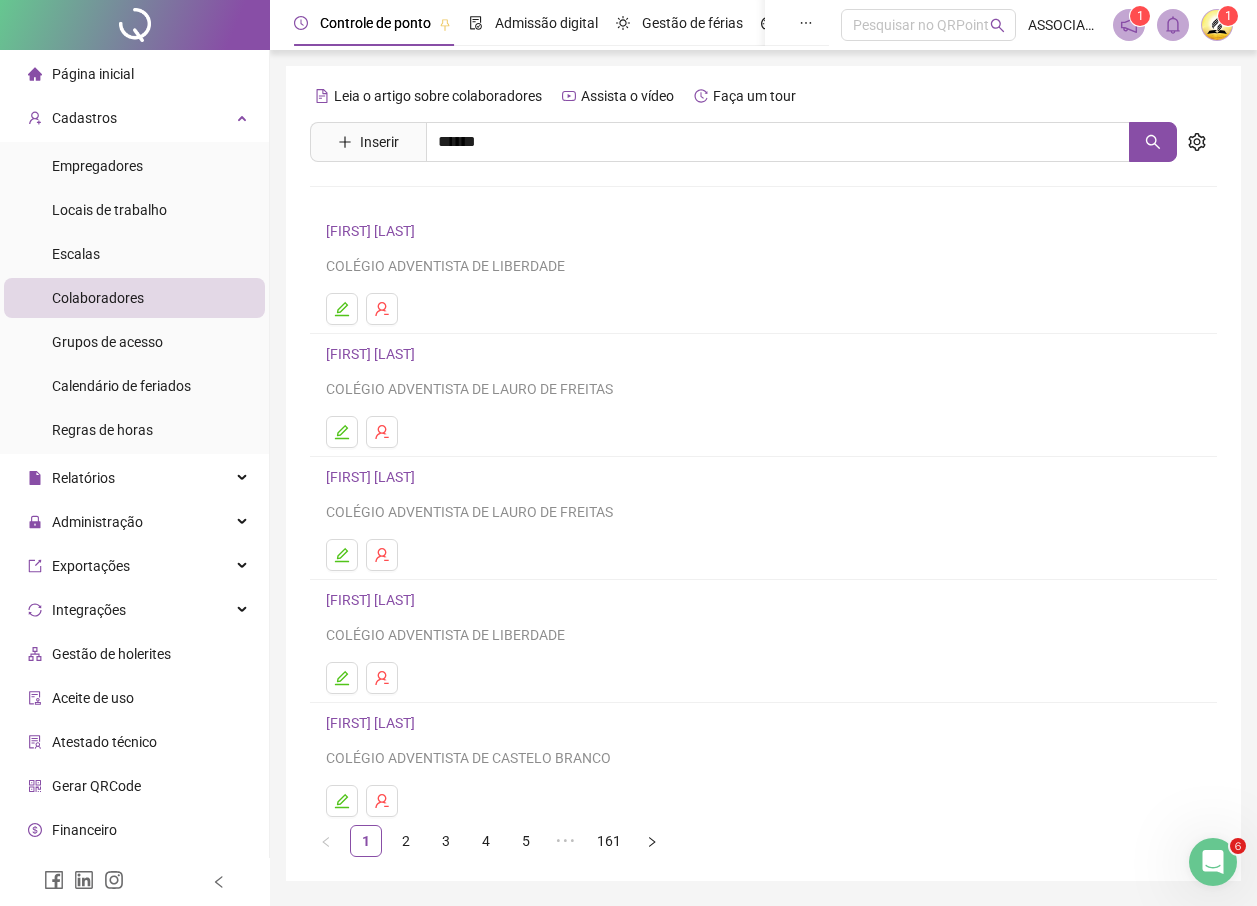 click on "[FIRST] [LAST]" at bounding box center (391, 245) 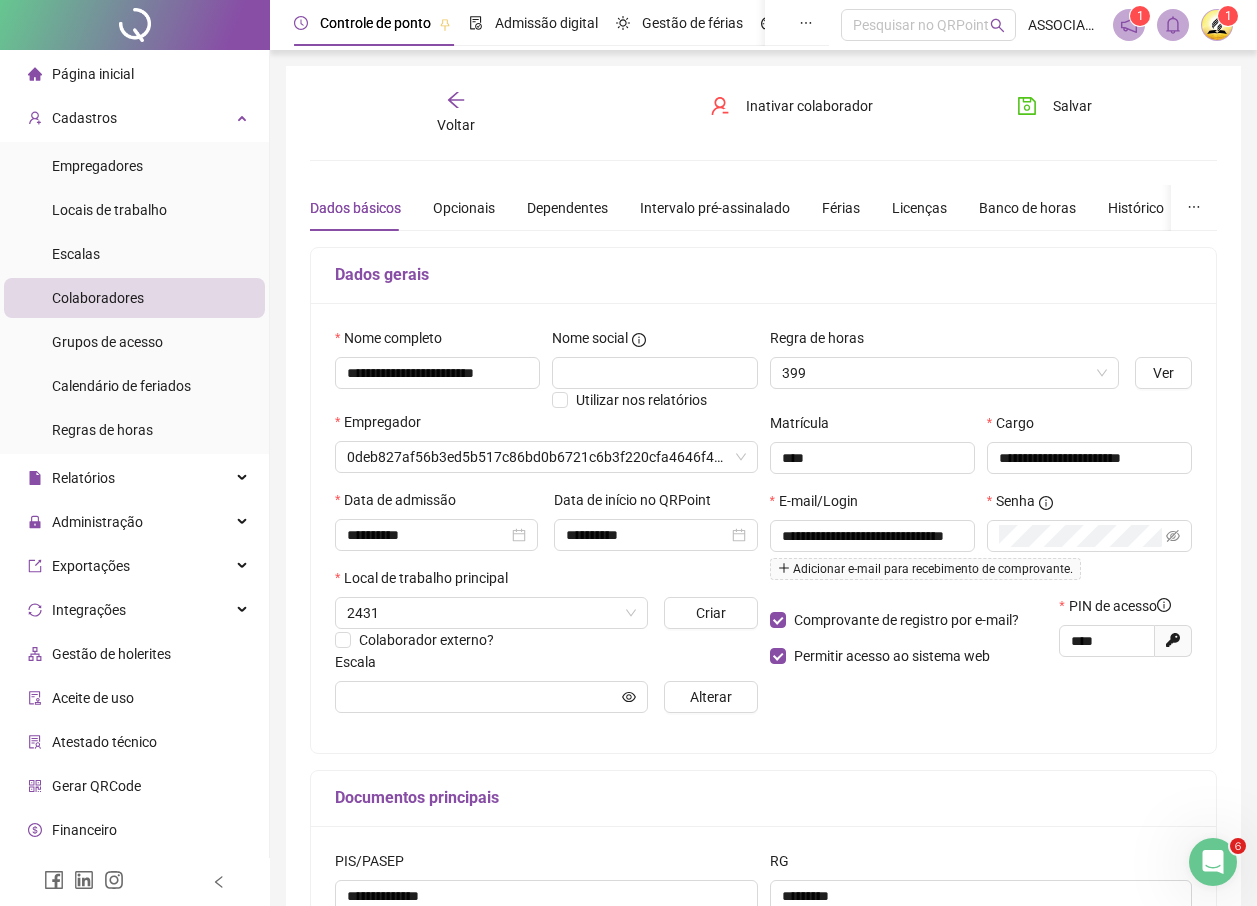 type on "**********" 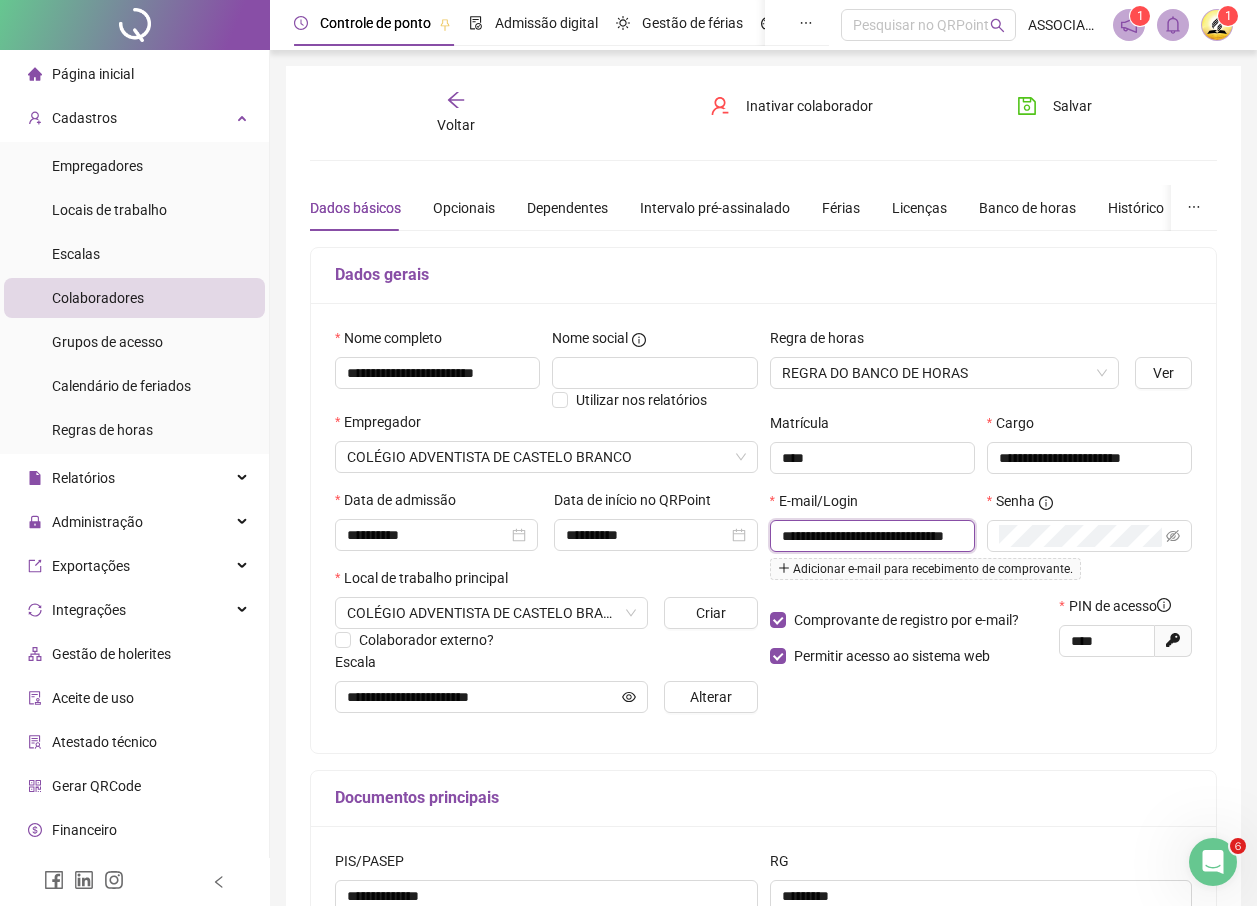 click on "**********" at bounding box center (870, 536) 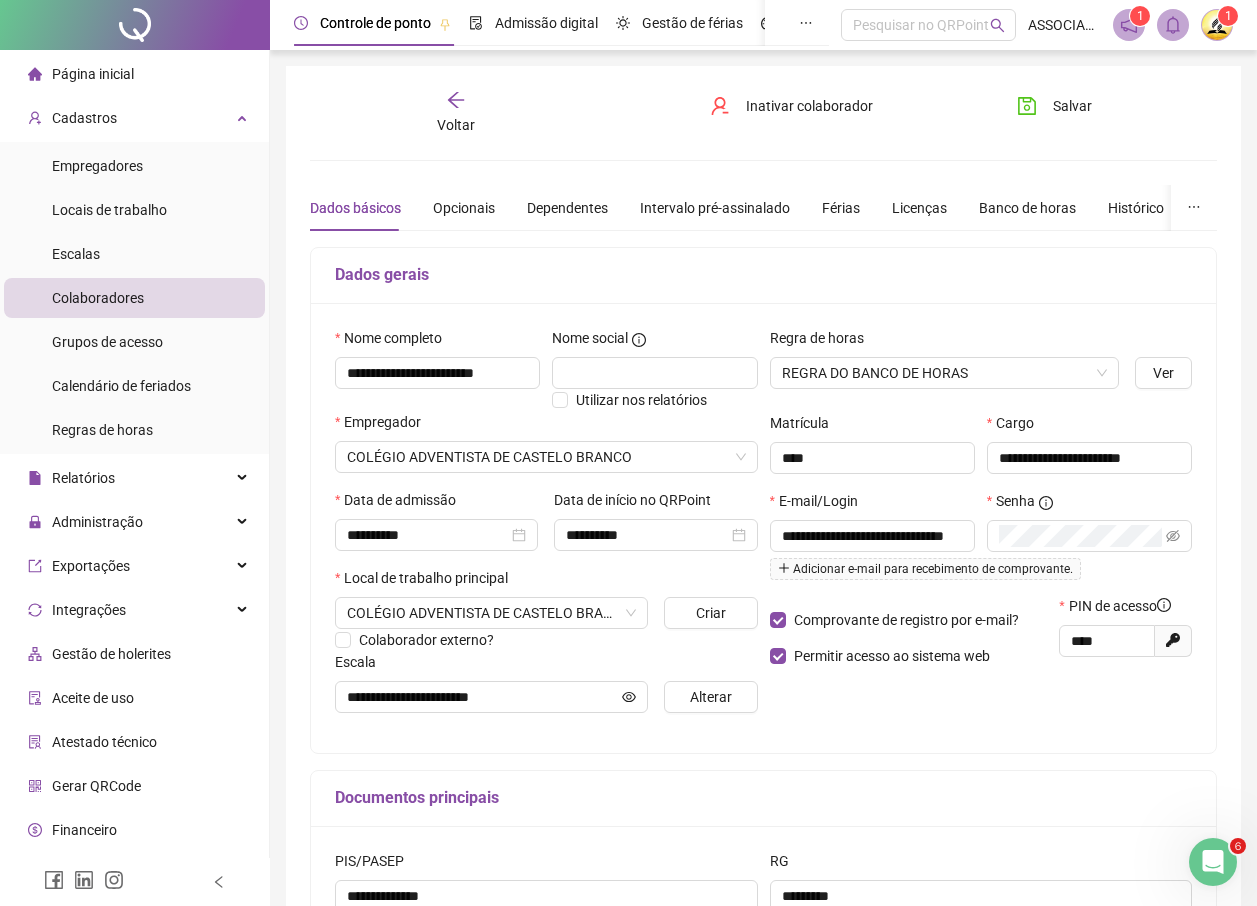 click on "Página inicial" at bounding box center (93, 74) 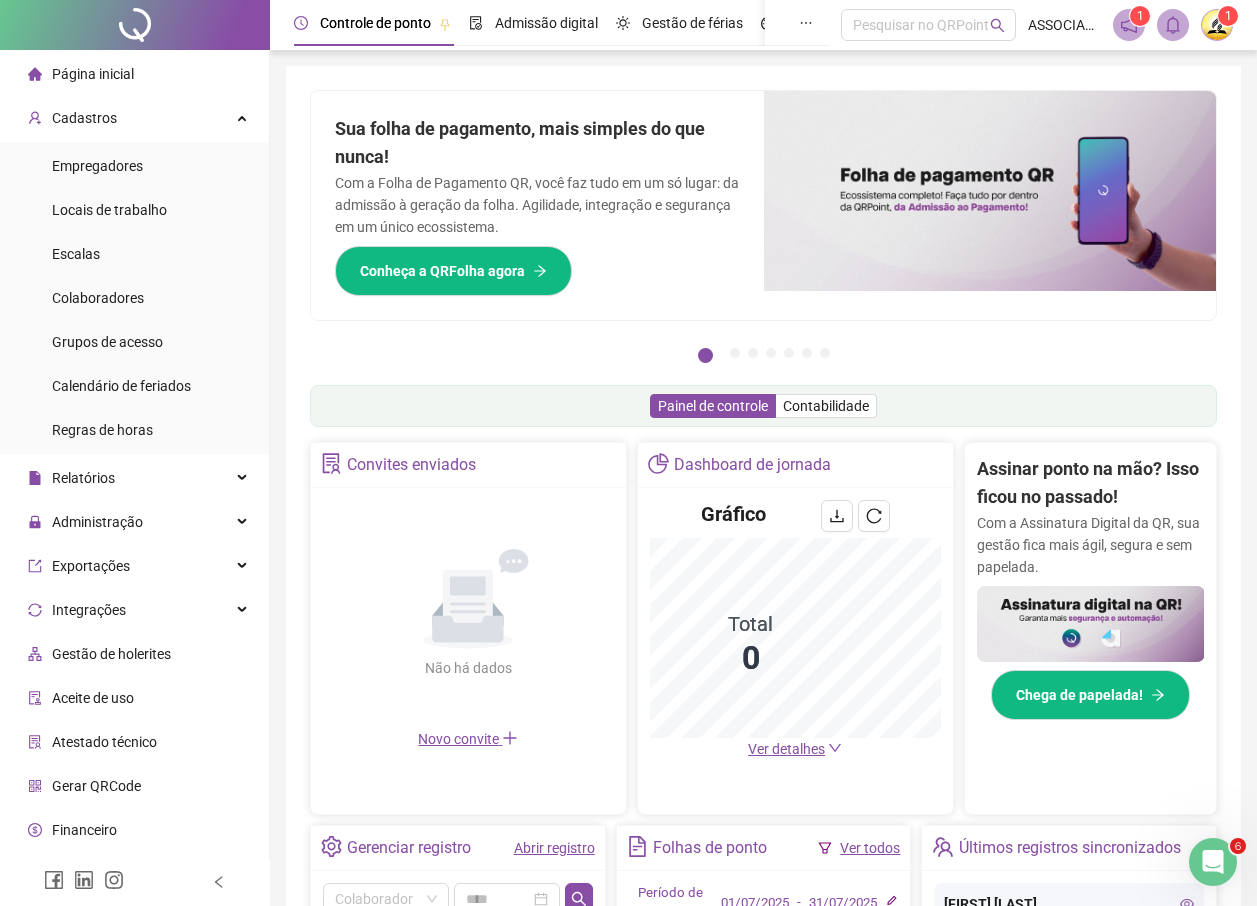 click at bounding box center (1217, 25) 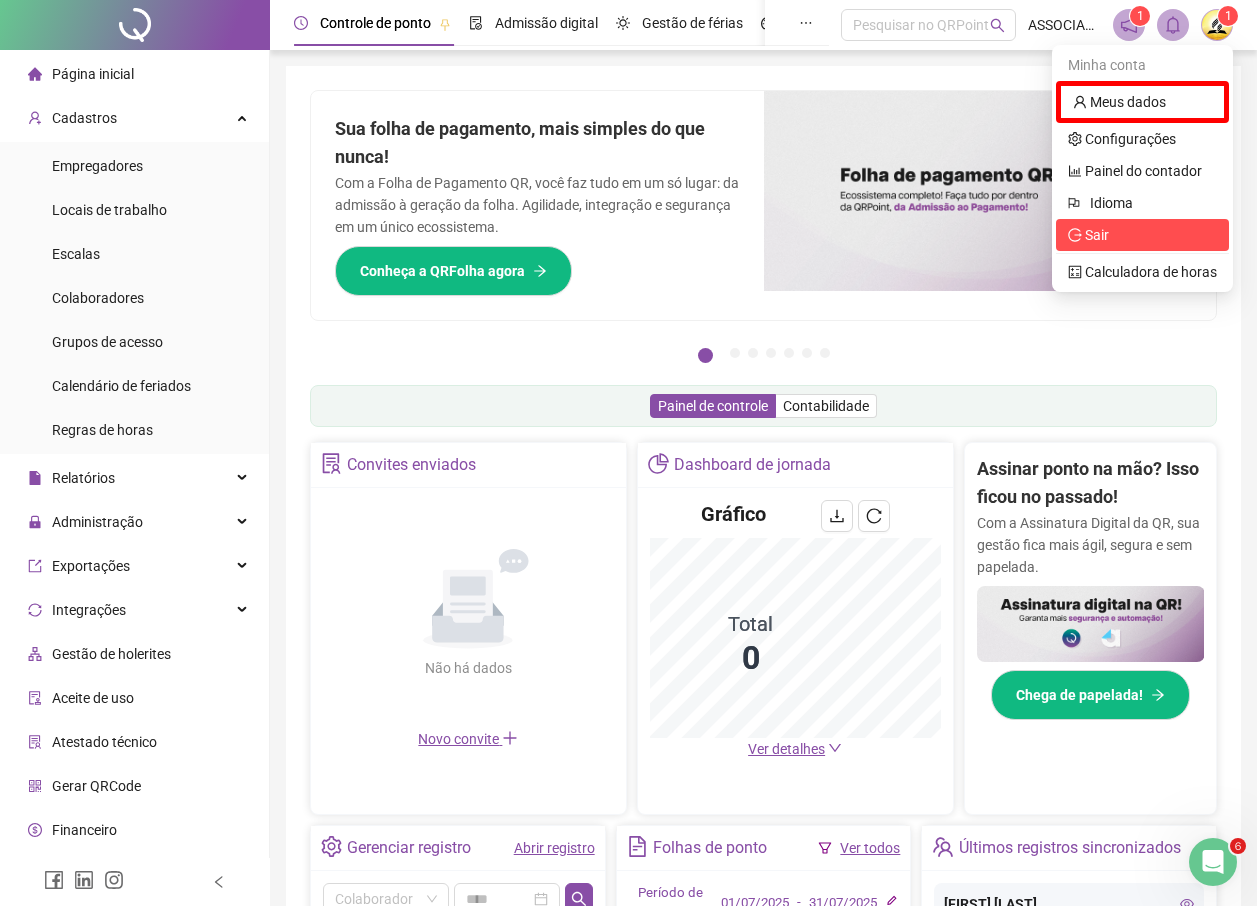 click on "Sair" at bounding box center (1097, 235) 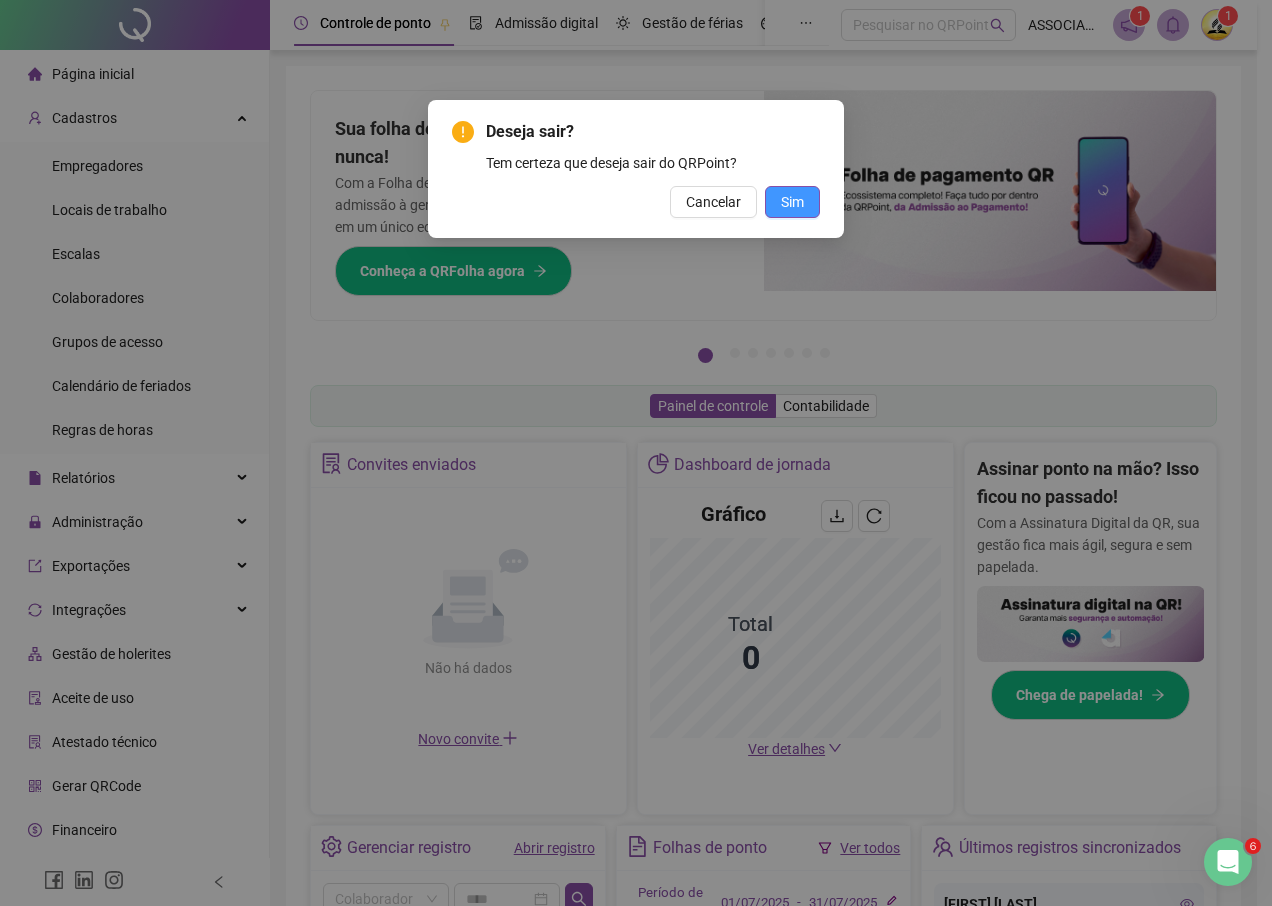 click on "Sim" at bounding box center (792, 202) 